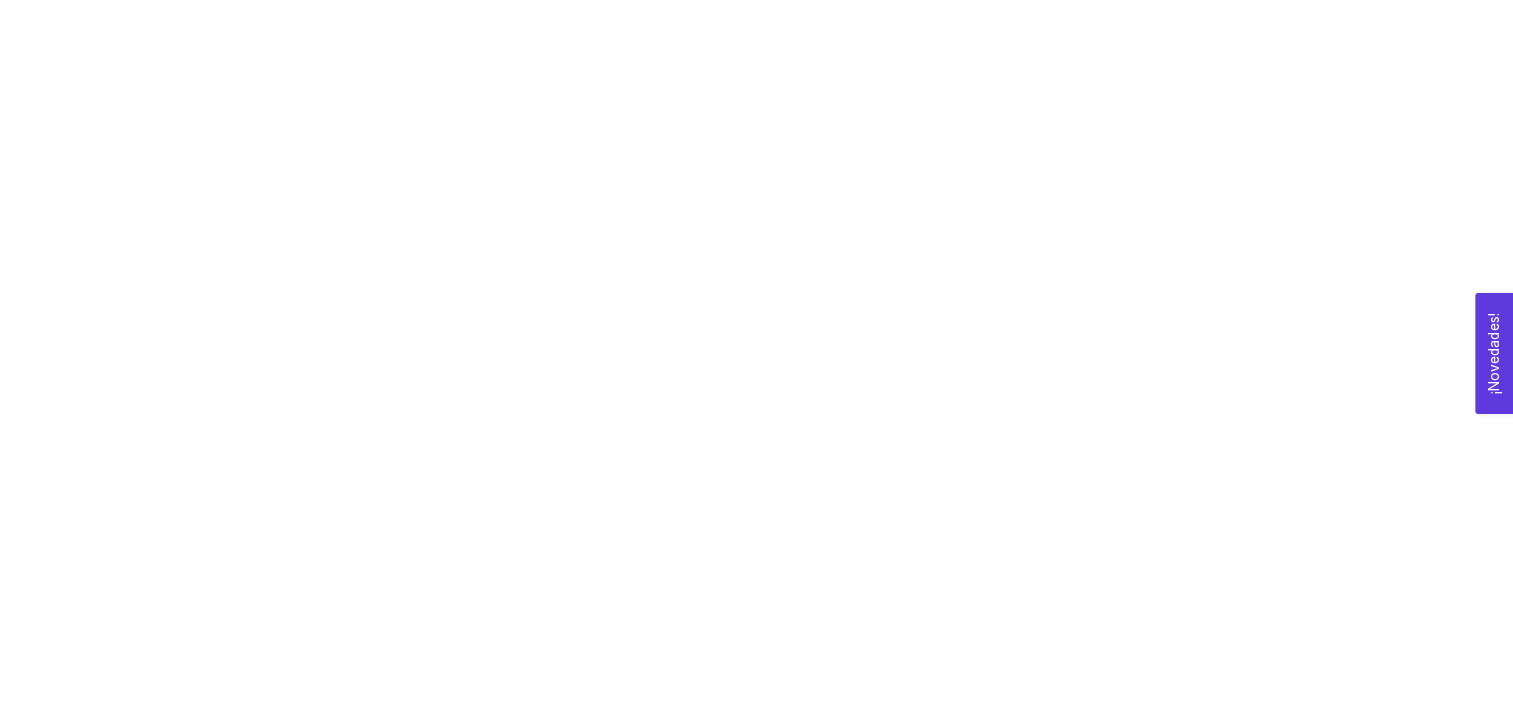 scroll, scrollTop: 0, scrollLeft: 0, axis: both 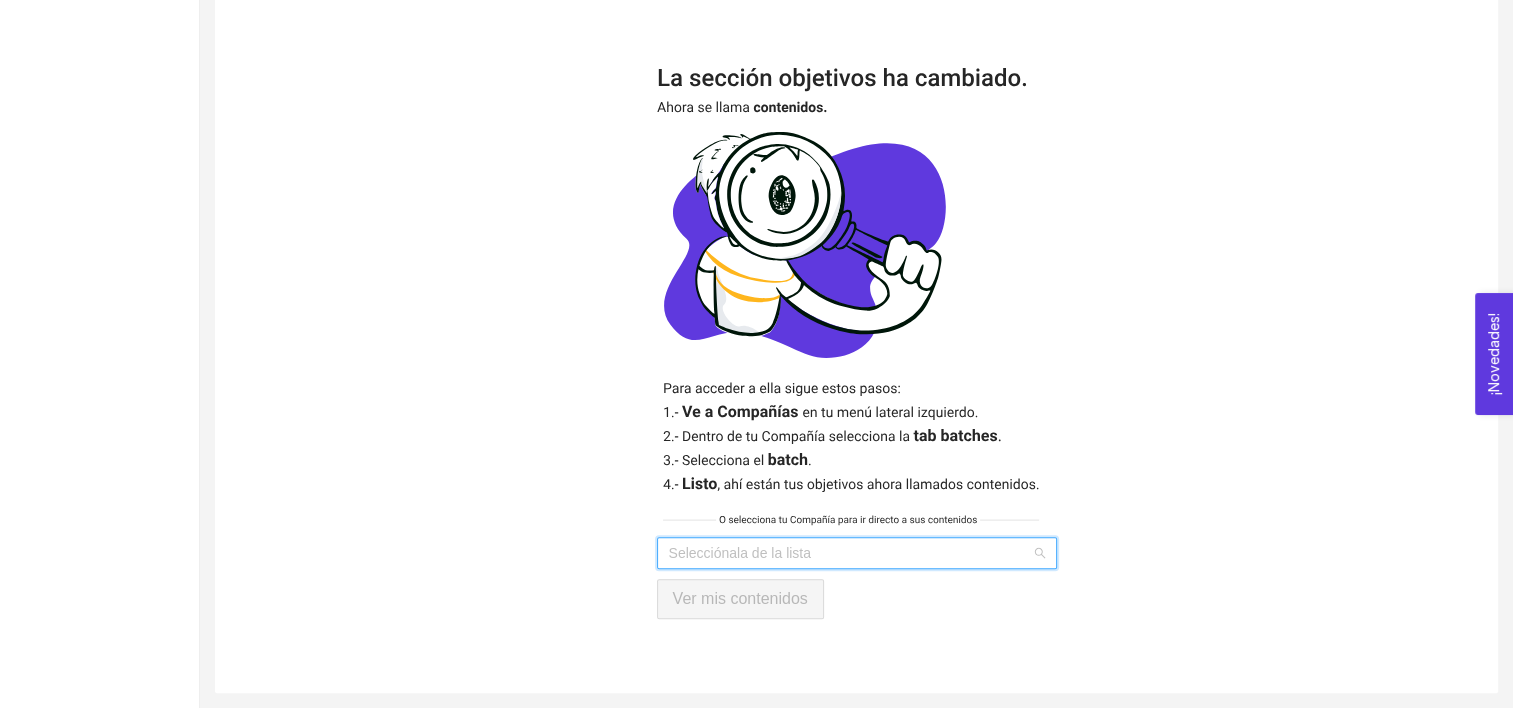 click at bounding box center [850, 553] 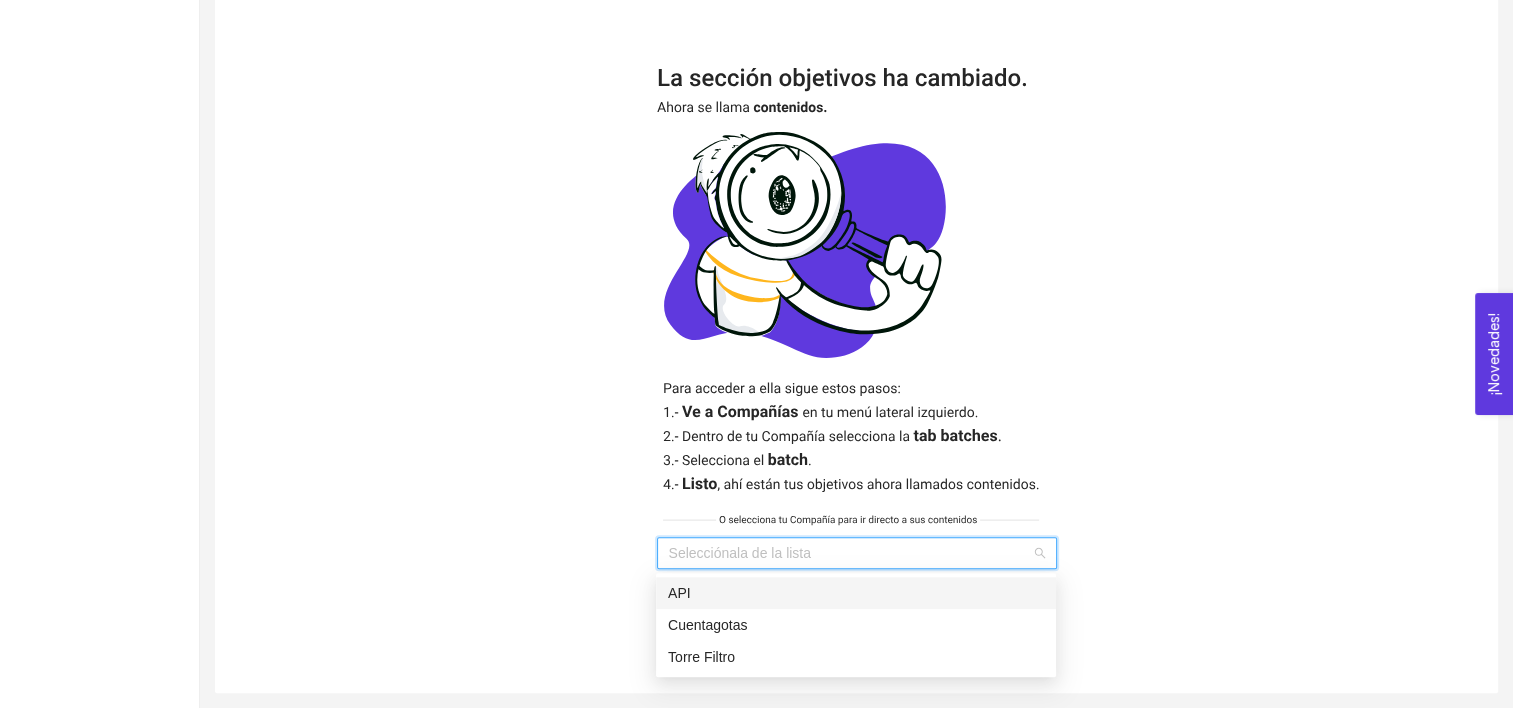 click on "API" at bounding box center (856, 593) 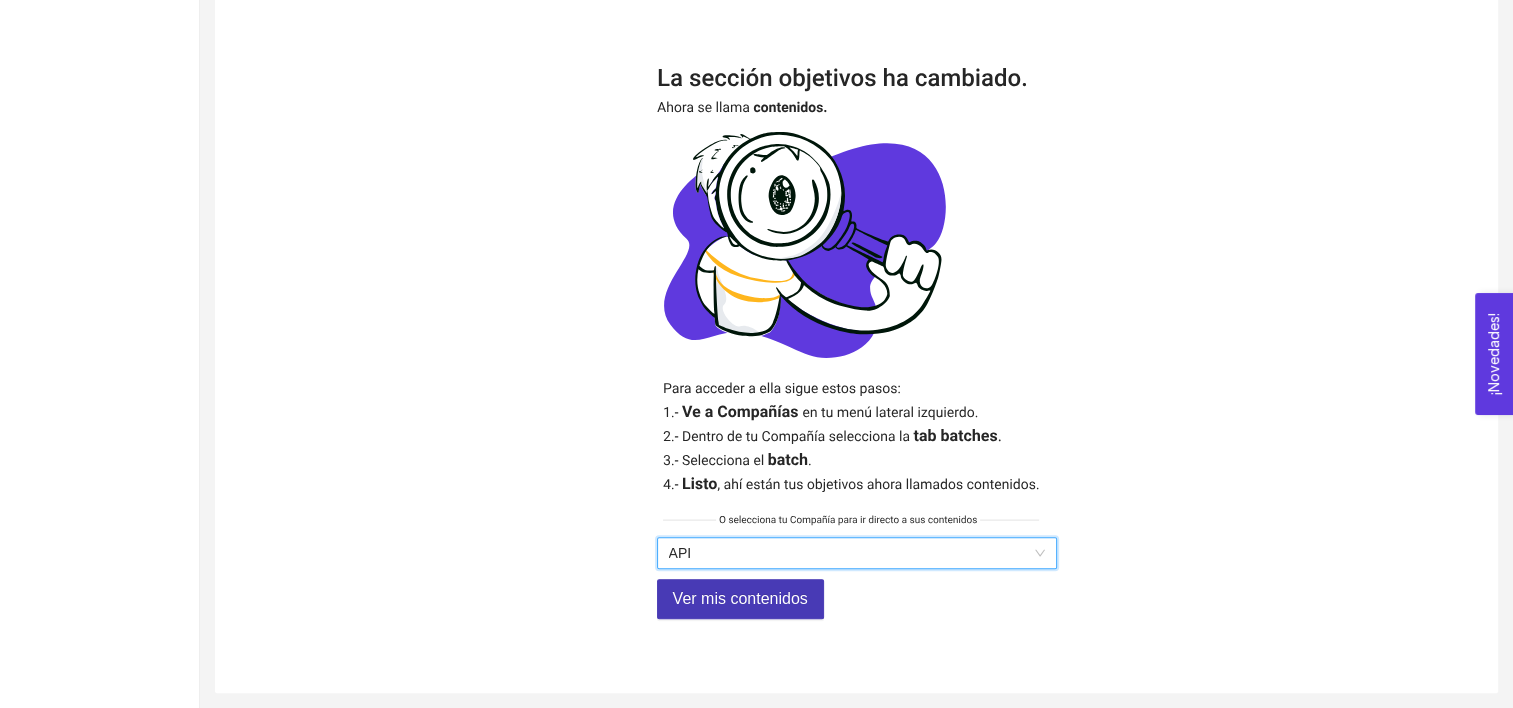 click on "Ver mis contenidos" at bounding box center (740, 598) 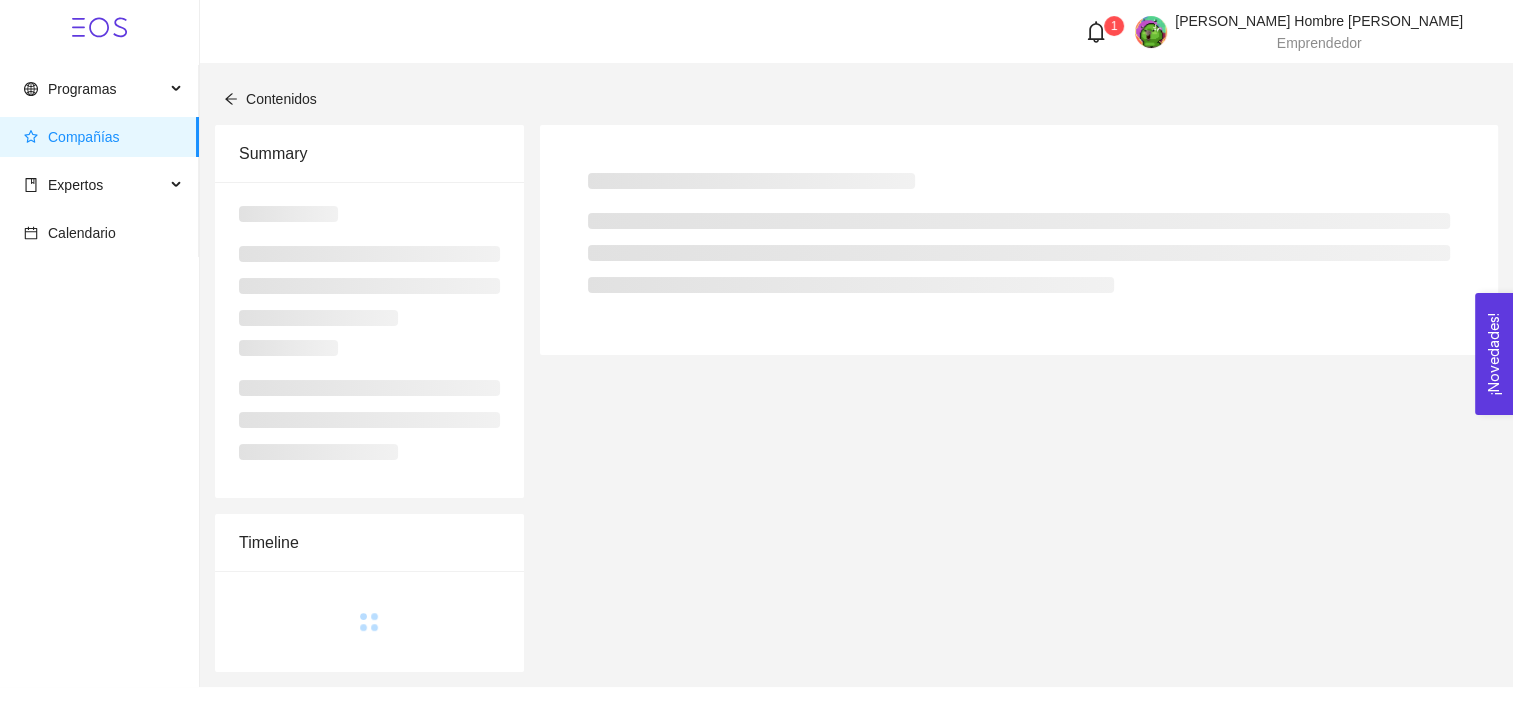 scroll, scrollTop: 0, scrollLeft: 0, axis: both 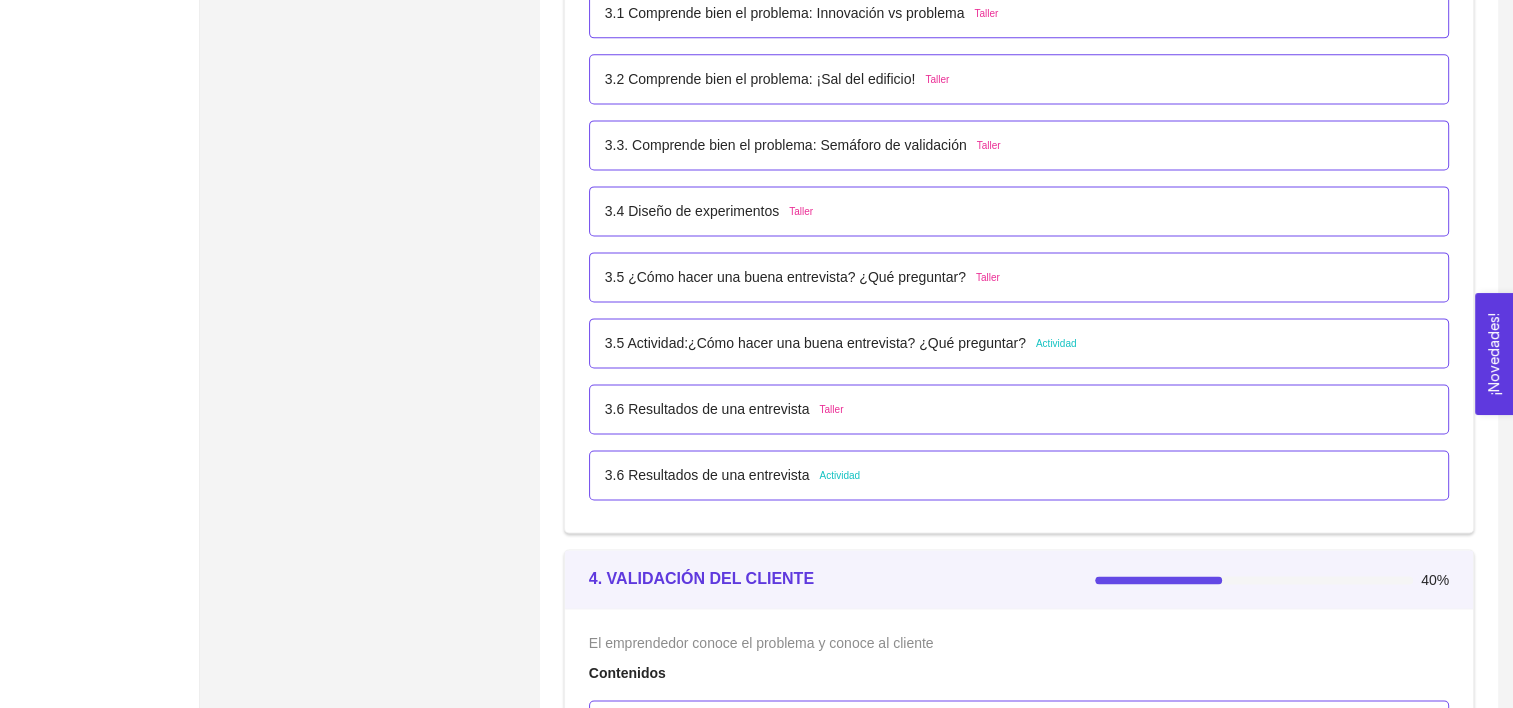 click on "Actividad" at bounding box center (839, 476) 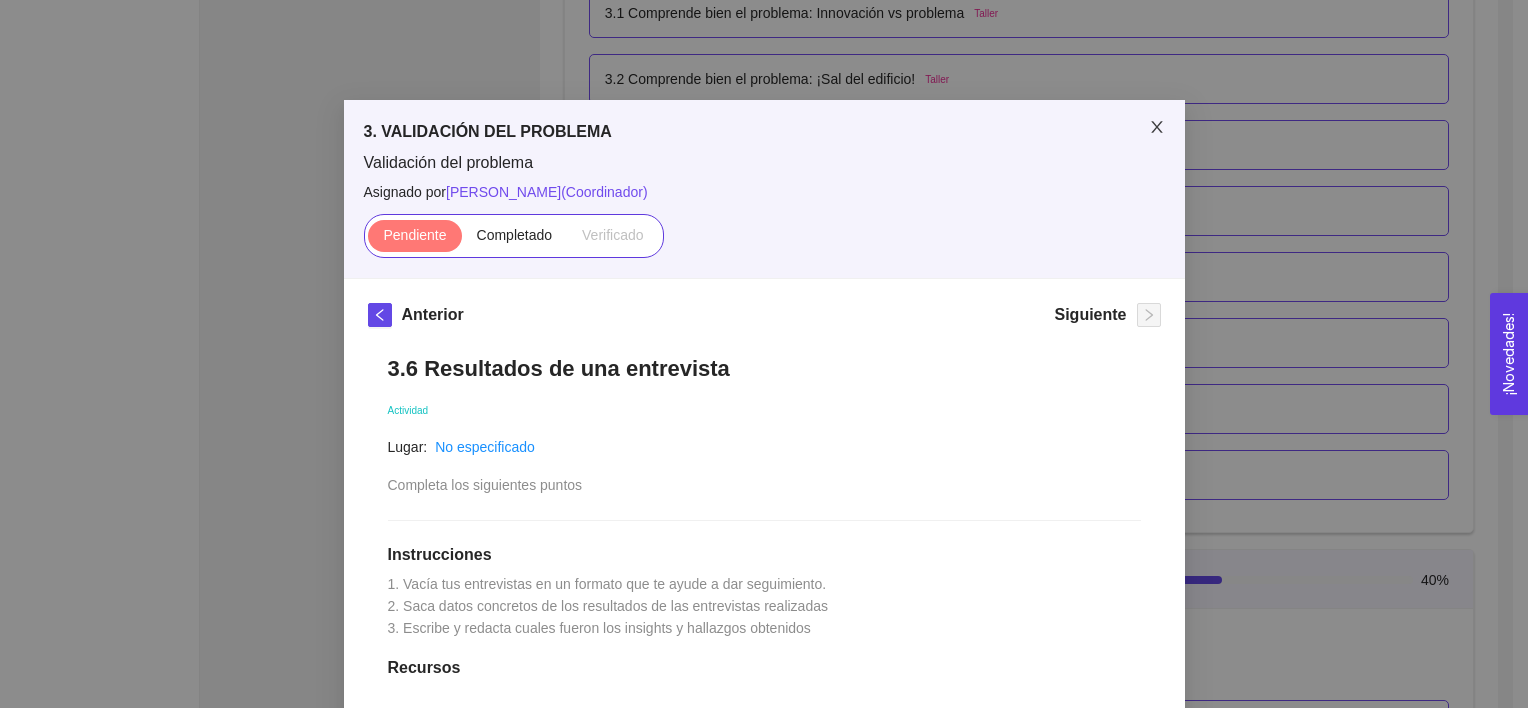 click 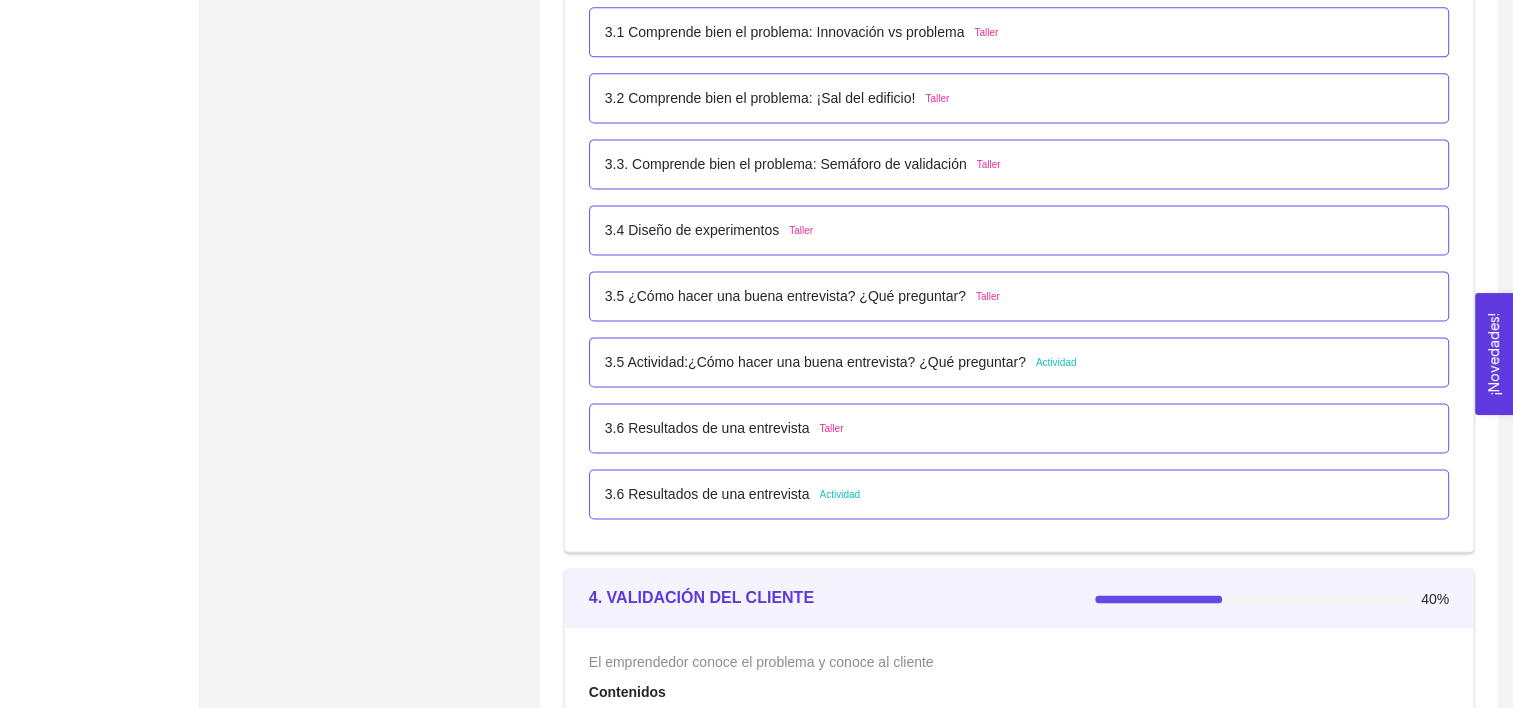 scroll, scrollTop: 2728, scrollLeft: 0, axis: vertical 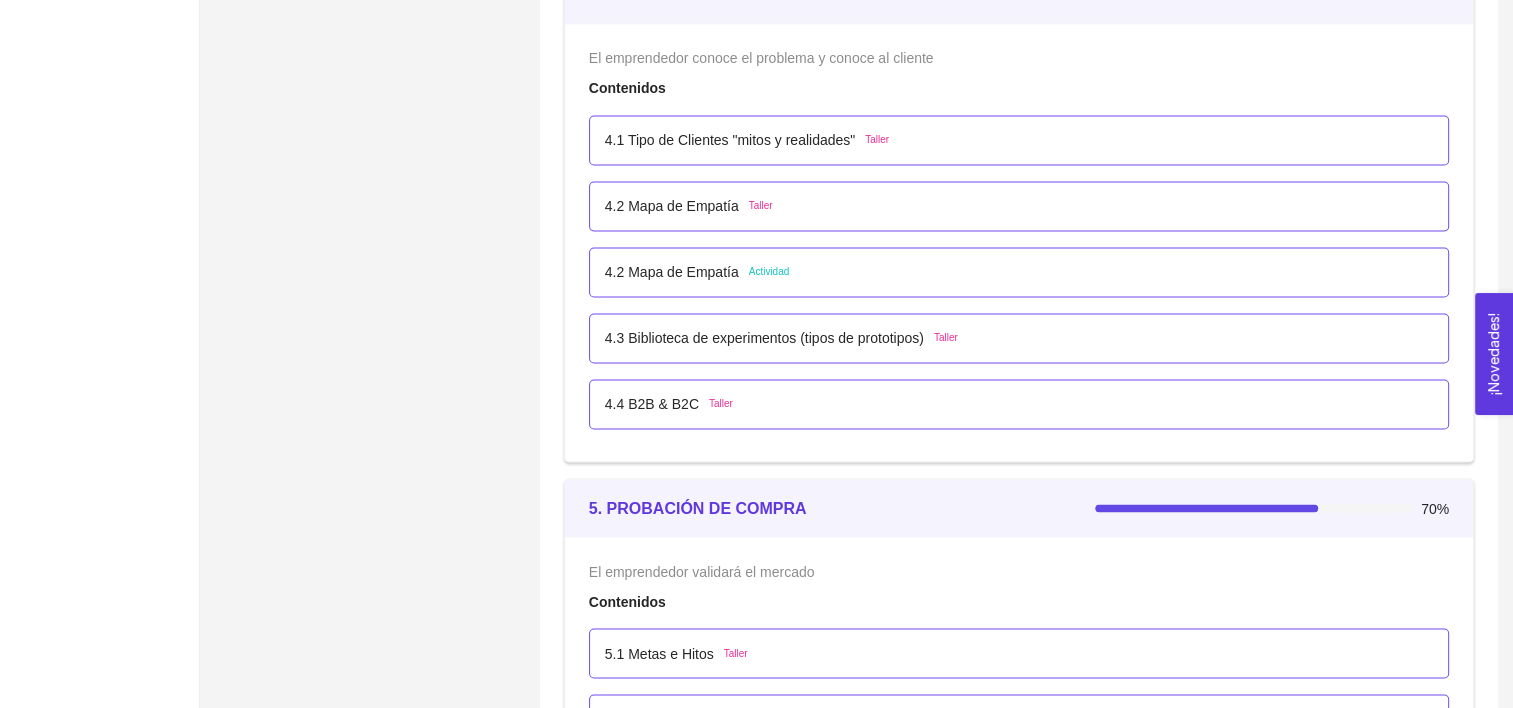 click on "4.2 Mapa de Empatía Actividad" at bounding box center [1019, 272] 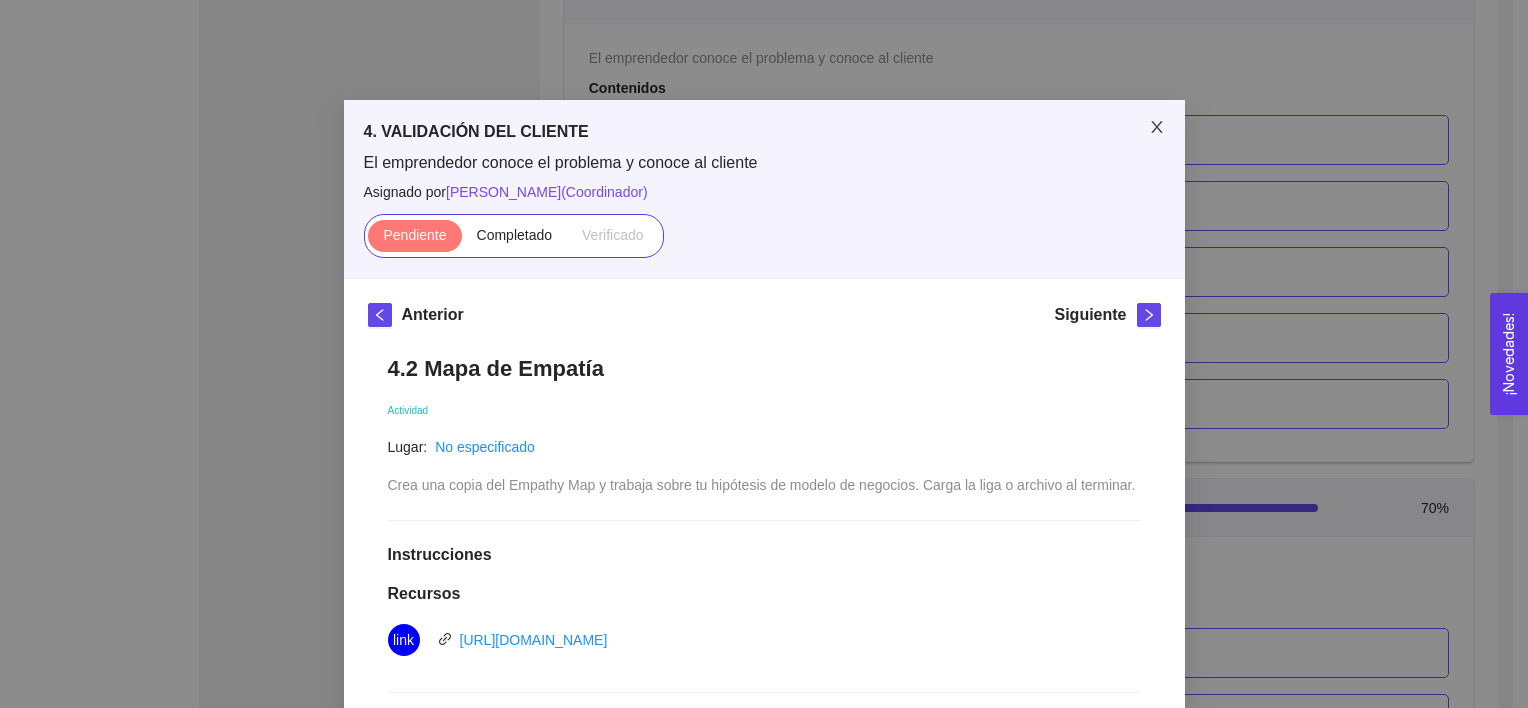 click 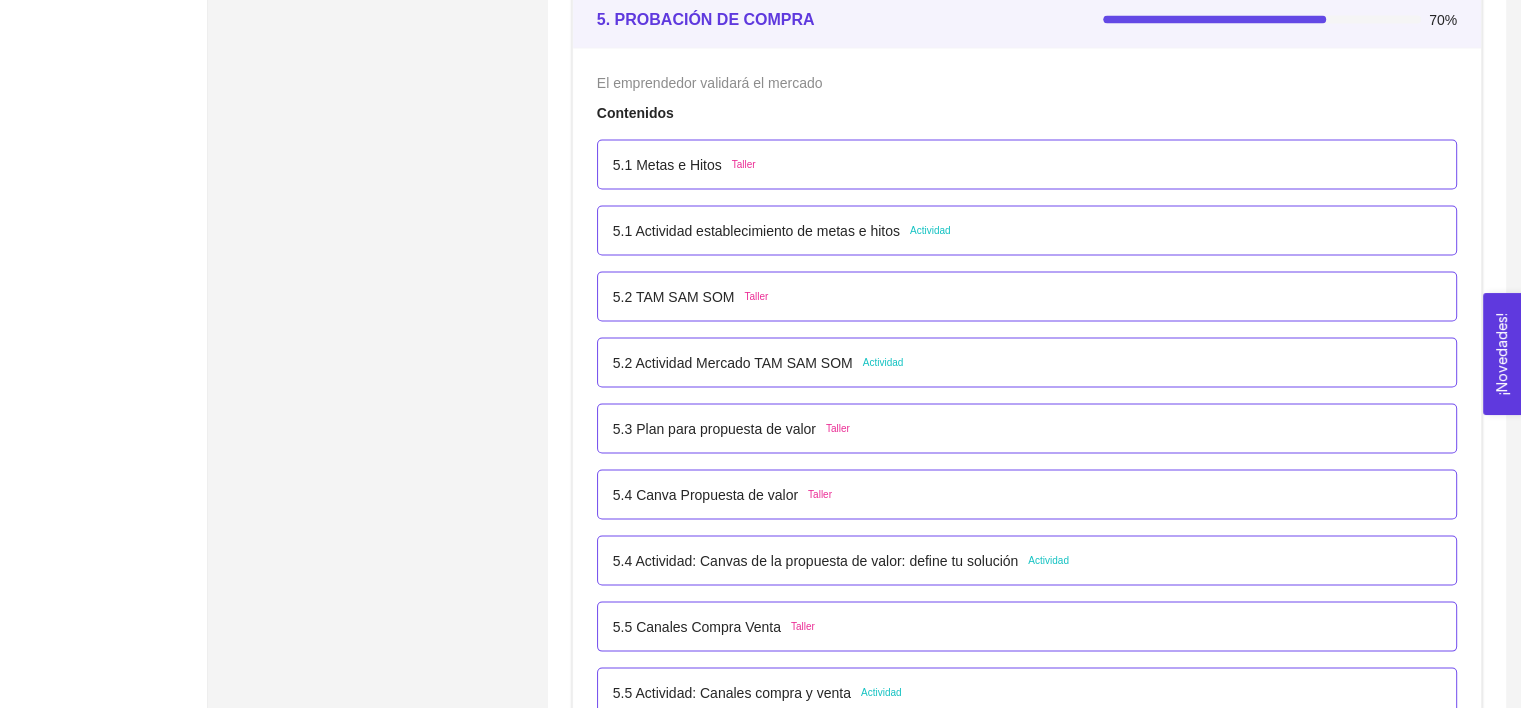 scroll, scrollTop: 3839, scrollLeft: 0, axis: vertical 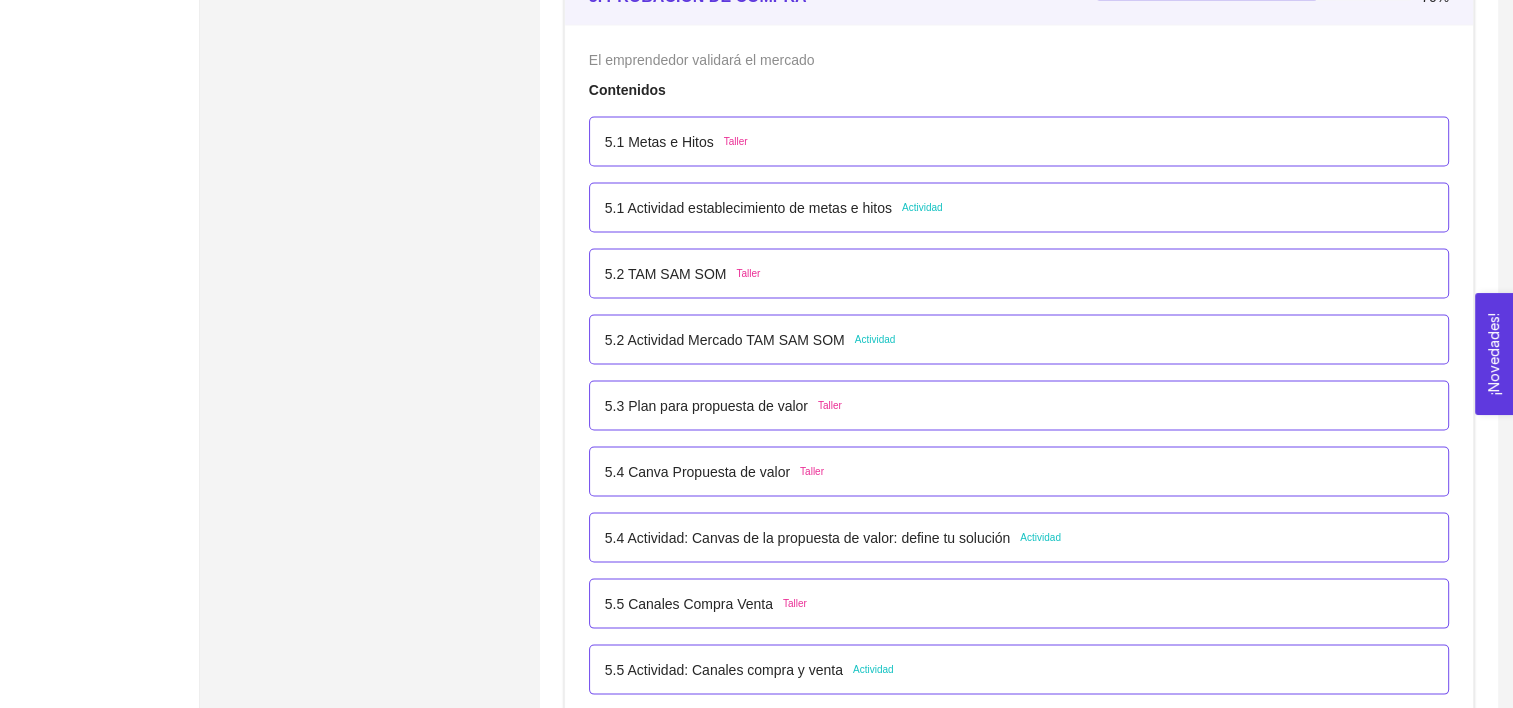 click on "5.1 Actividad establecimiento de metas e hitos" at bounding box center [748, 208] 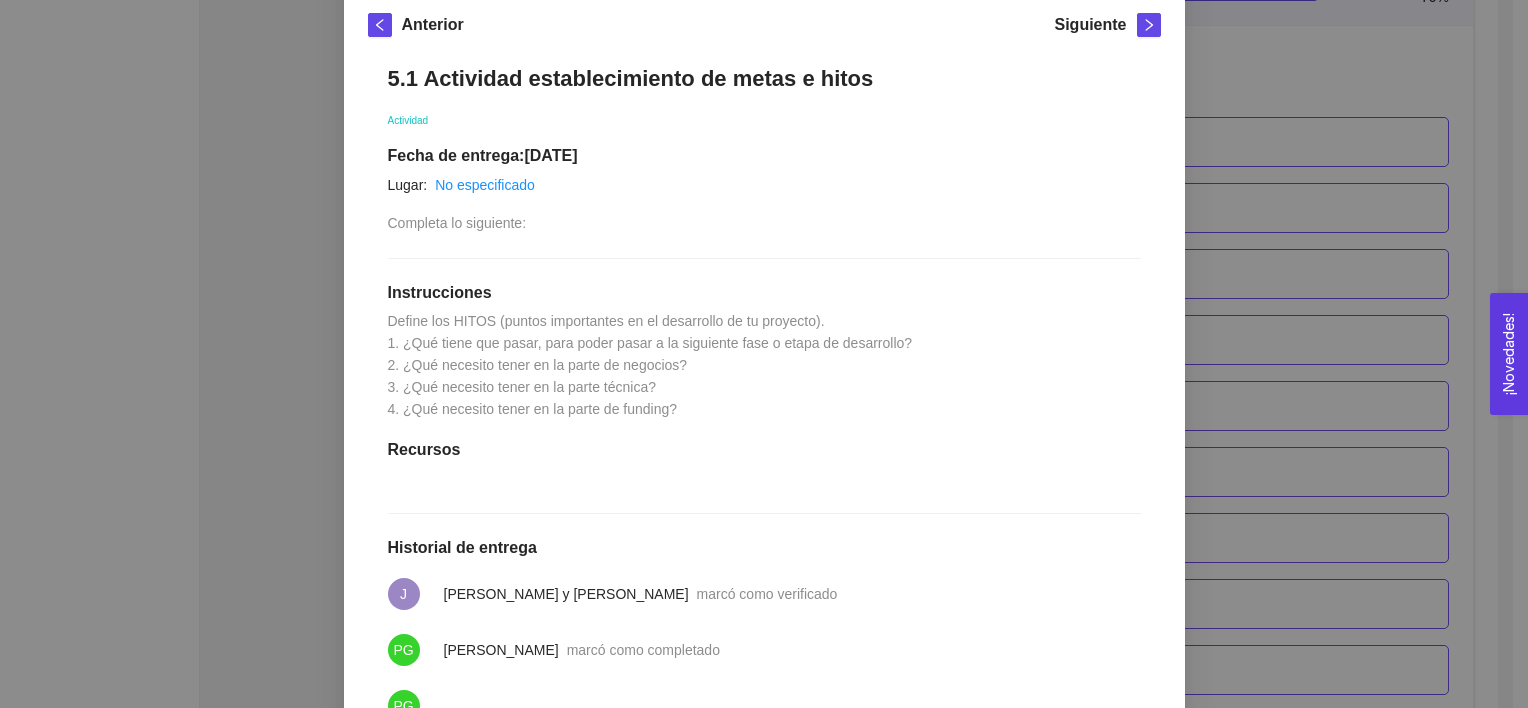 scroll, scrollTop: 256, scrollLeft: 0, axis: vertical 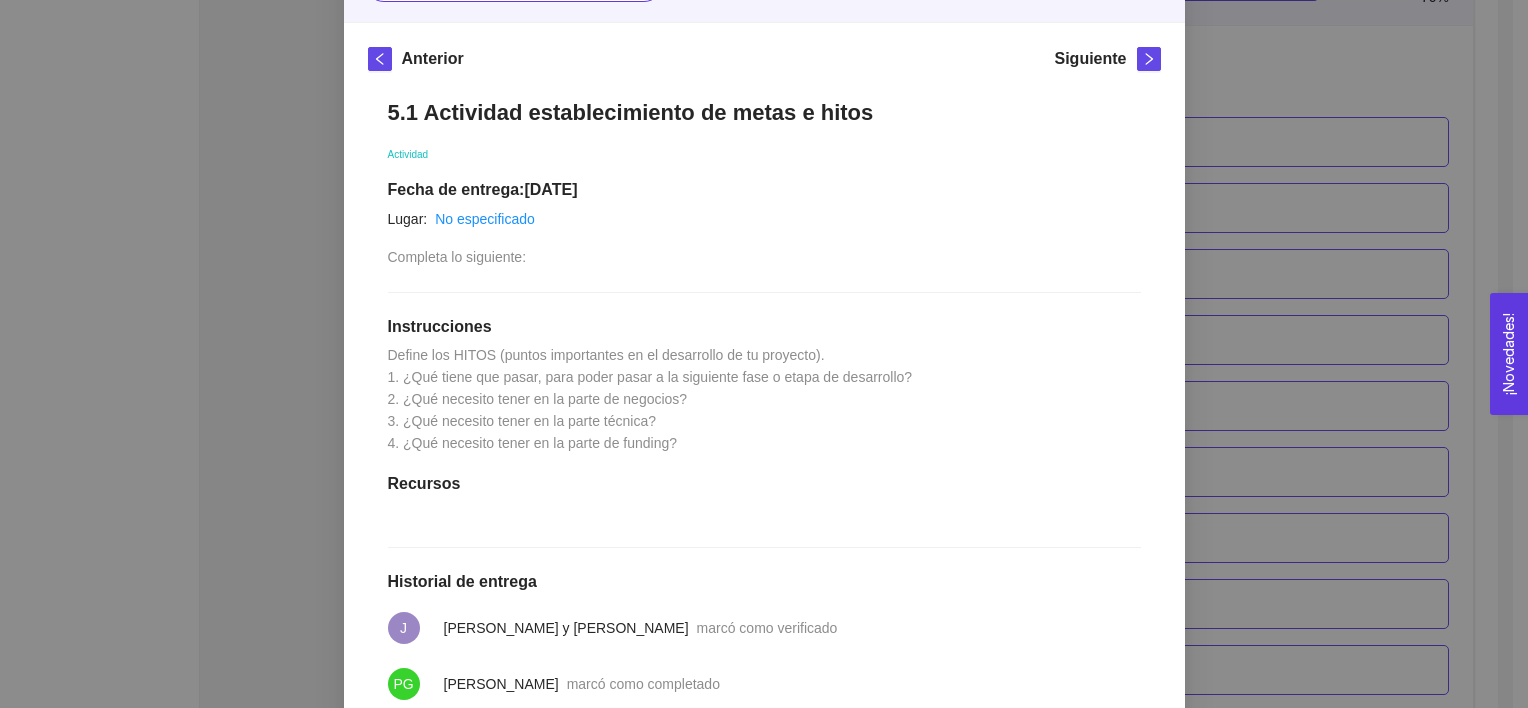 click on "5. PROBACIÓN DE COMPRA El emprendedor validará el mercado
Asignado por  [PERSON_NAME]   ( Coordinador ) Pendiente Completado Verificado Anterior Siguiente 5.1 Actividad establecimiento de metas e hitos Actividad Fecha de entrega:  [DATE] Lugar: No especificado Completa lo siguiente: Instrucciones Define los HITOS (puntos importantes en el desarrollo de tu proyecto).
1. ¿Qué tiene que pasar, para poder pasar a la siguiente fase o etapa de desarrollo?
2. ¿Qué necesito tener en la parte de negocios?
3. ¿Qué necesito tener en la parte técnica?
4. ¿Qué necesito tener en la parte de funding?
Recursos Historial de entrega J [PERSON_NAME] y [PERSON_NAME] como verificado PG [PERSON_NAME] marcó como completado PG . HITOS DEL PROYECTO.docx Comentarios Enviar comentarios Cancelar Aceptar" at bounding box center (764, 354) 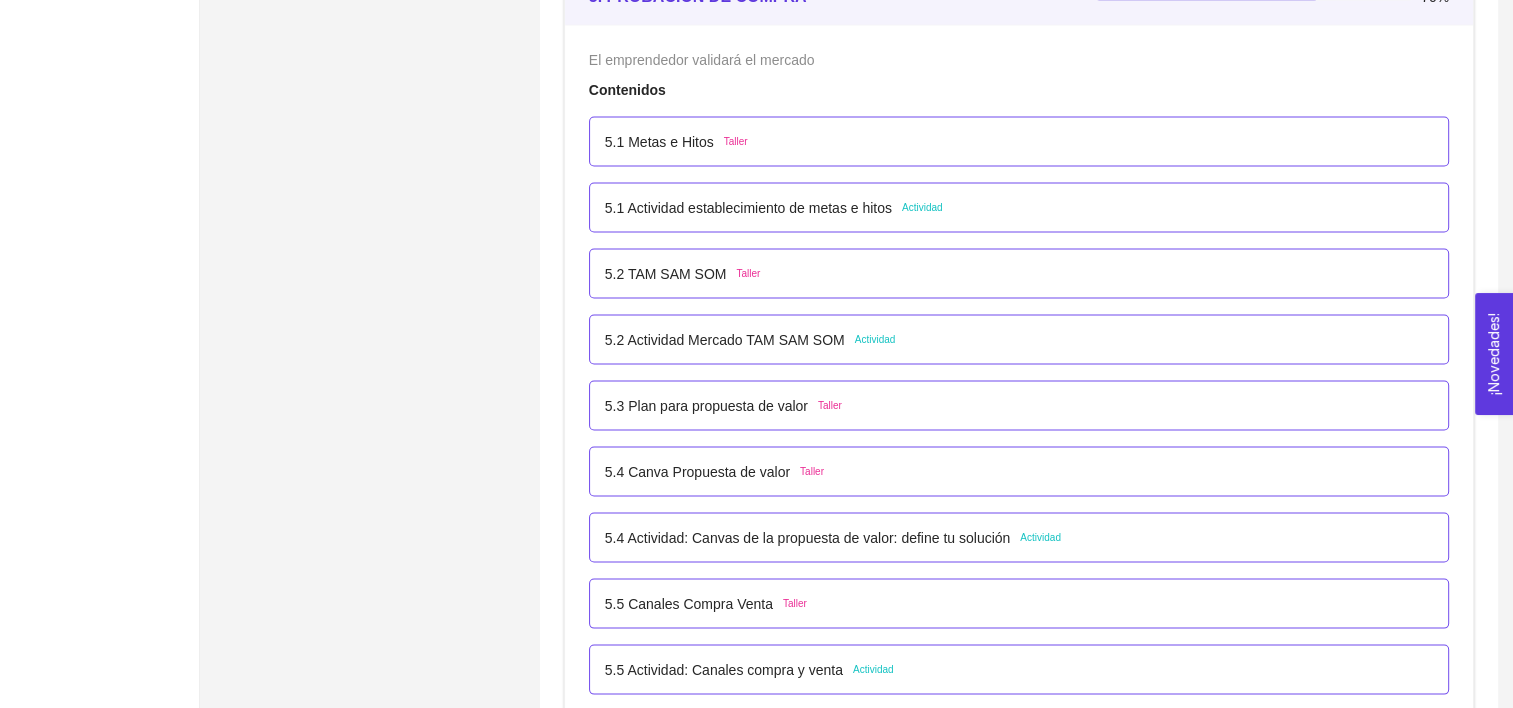 click on "5.4 Actividad: Canvas de la propuesta de valor: define tu solución" at bounding box center (807, 538) 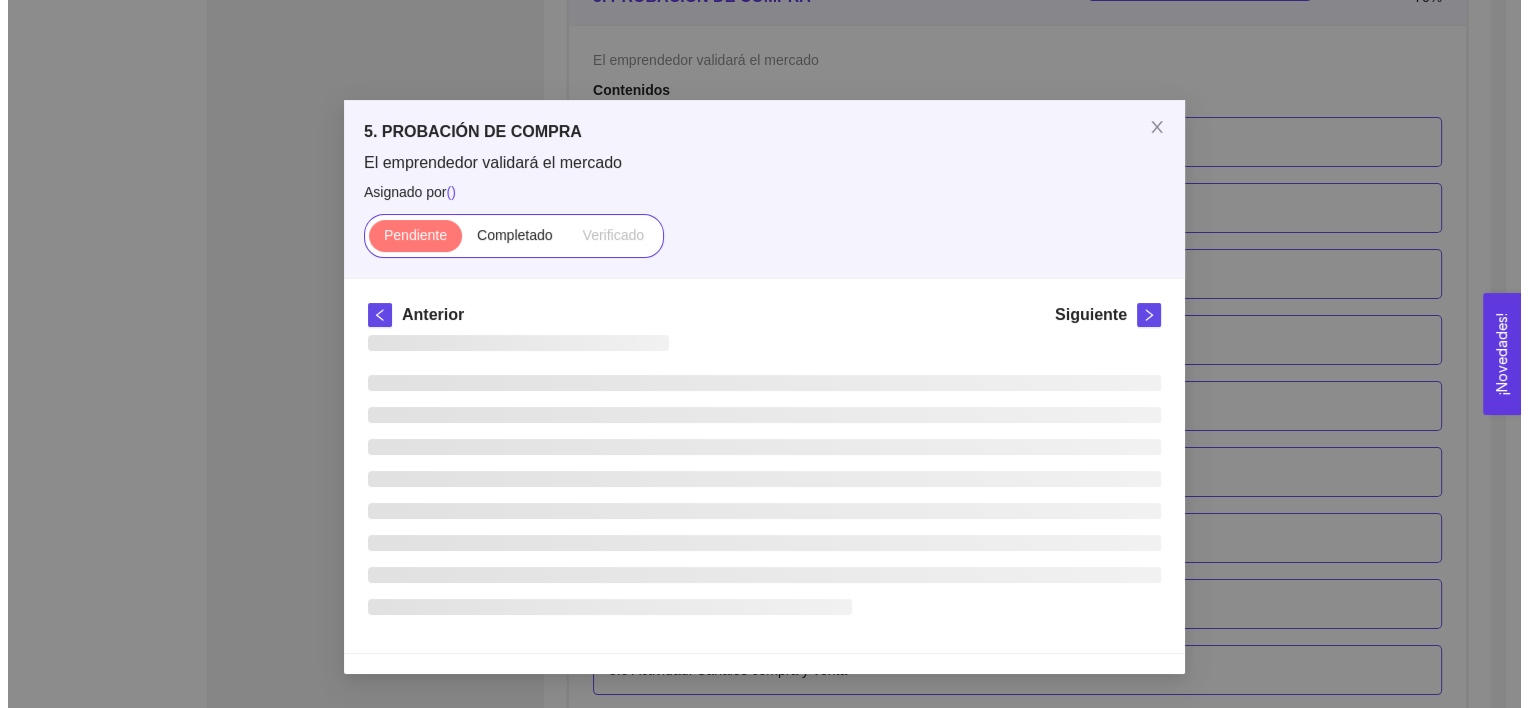 scroll, scrollTop: 0, scrollLeft: 0, axis: both 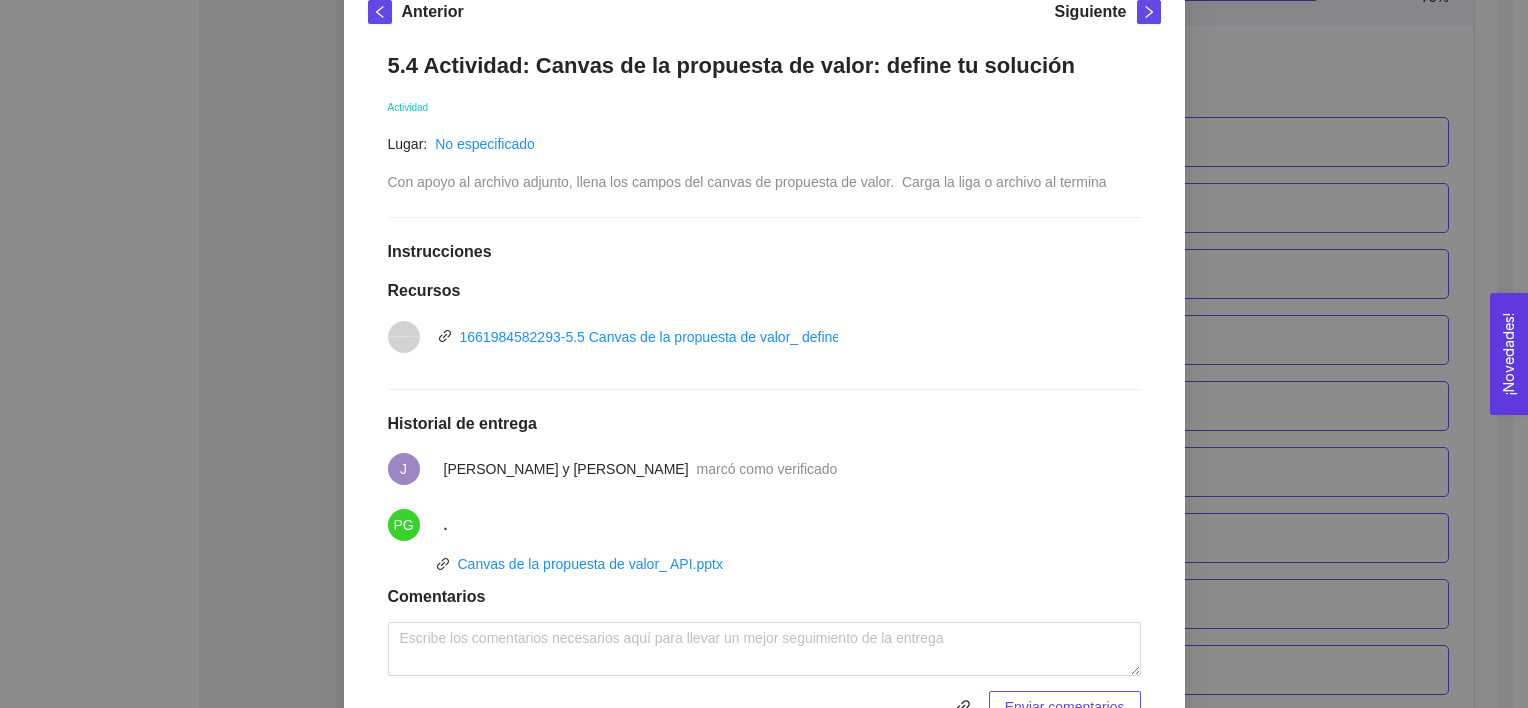 click on "5. PROBACIÓN DE COMPRA El emprendedor validará el mercado
Asignado por  [PERSON_NAME]   ( Coordinador ) Pendiente Completado Verificado Anterior Siguiente 5.4 Actividad: Canvas de la propuesta de valor: define tu solución Actividad Lugar: No especificado Con apoyo al archivo adjunto, llena los campos del canvas de propuesta de valor.  Carga la liga o archivo al termina Instrucciones Recursos vnd.openxmlformats-officedocument.presentationml.presentation 1661984582293-5.5 Canvas de la propuesta de valor_ define tu solución.pptx Historial de entrega J [PERSON_NAME] y [PERSON_NAME] como verificado PG . Canvas de la propuesta de valor_ API.pptx Comentarios Enviar comentarios Cancelar Aceptar" at bounding box center [764, 354] 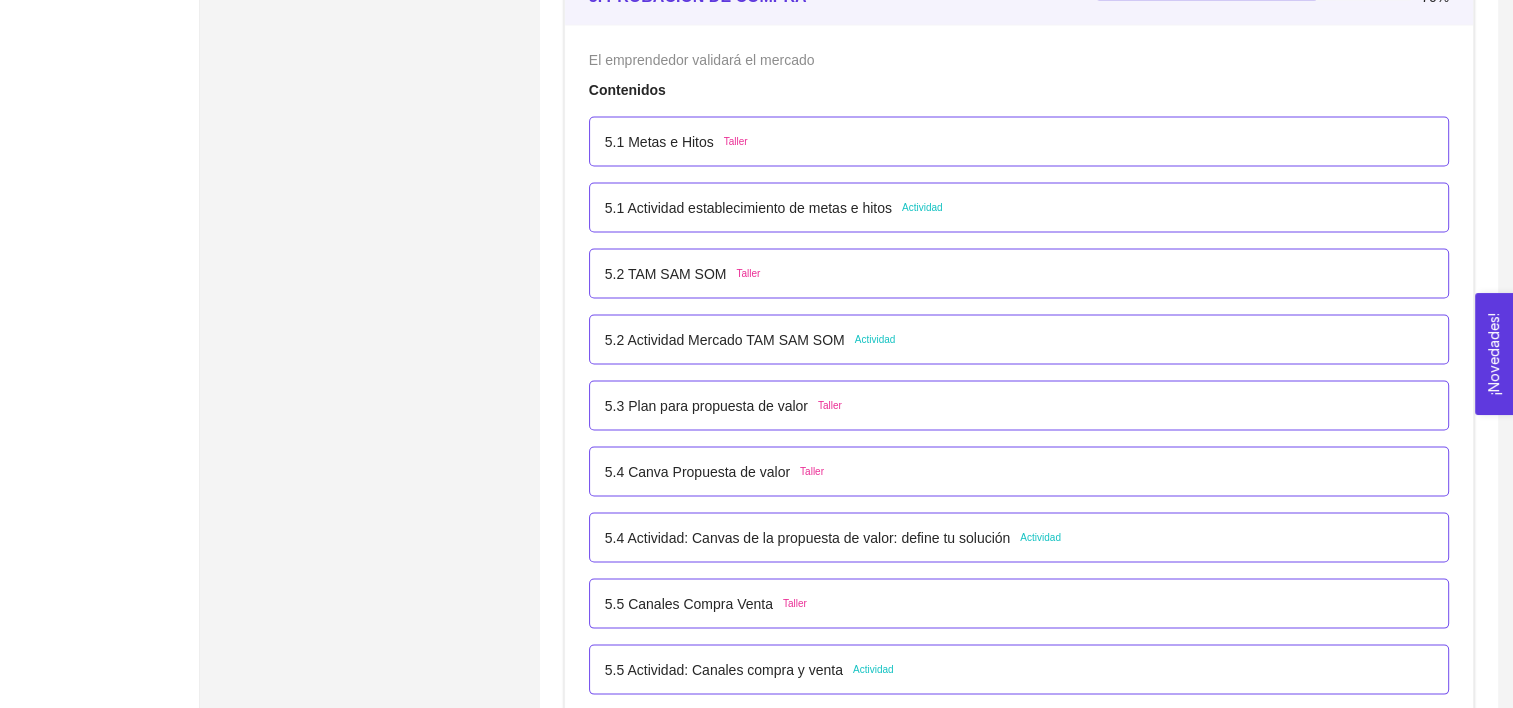 click on "5.4 Canva Propuesta de valor Taller" at bounding box center (1019, 472) 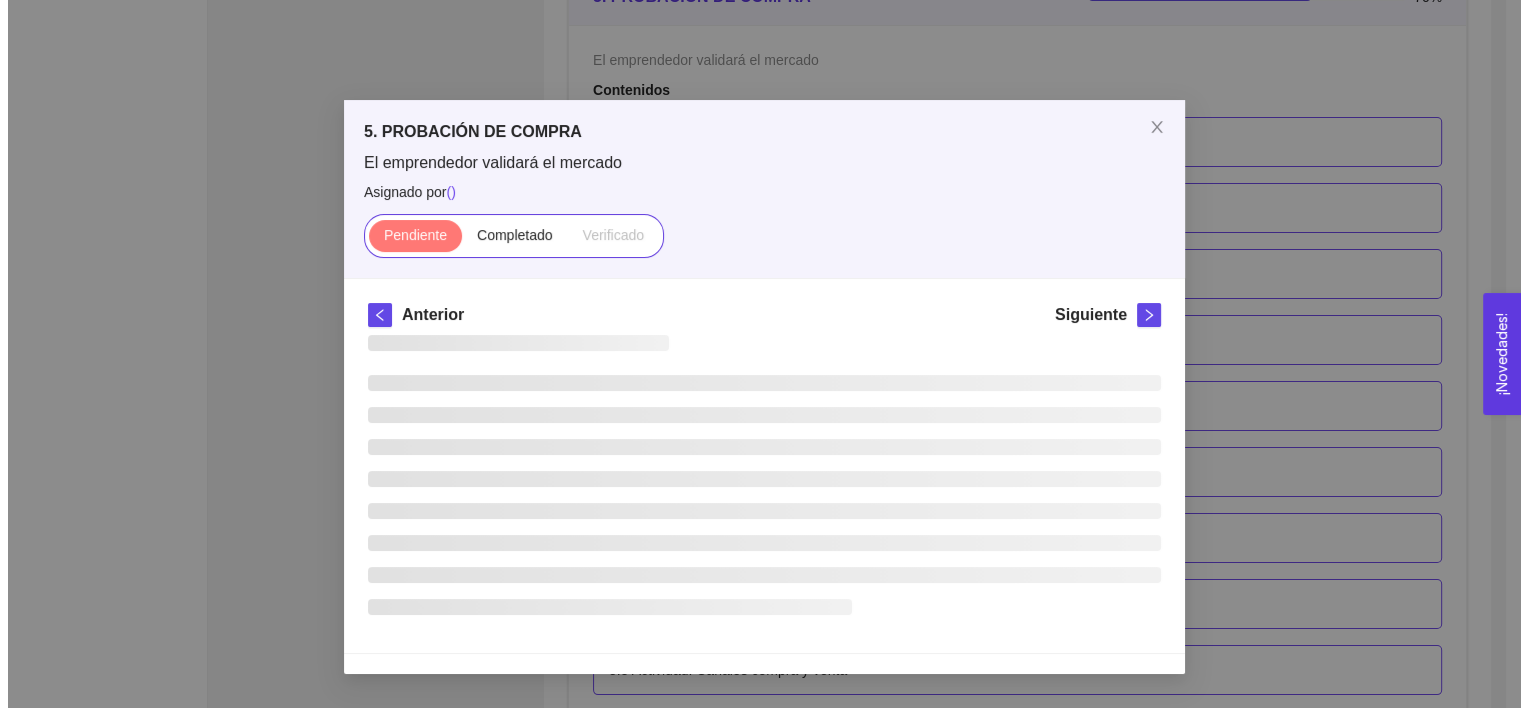 scroll, scrollTop: 0, scrollLeft: 0, axis: both 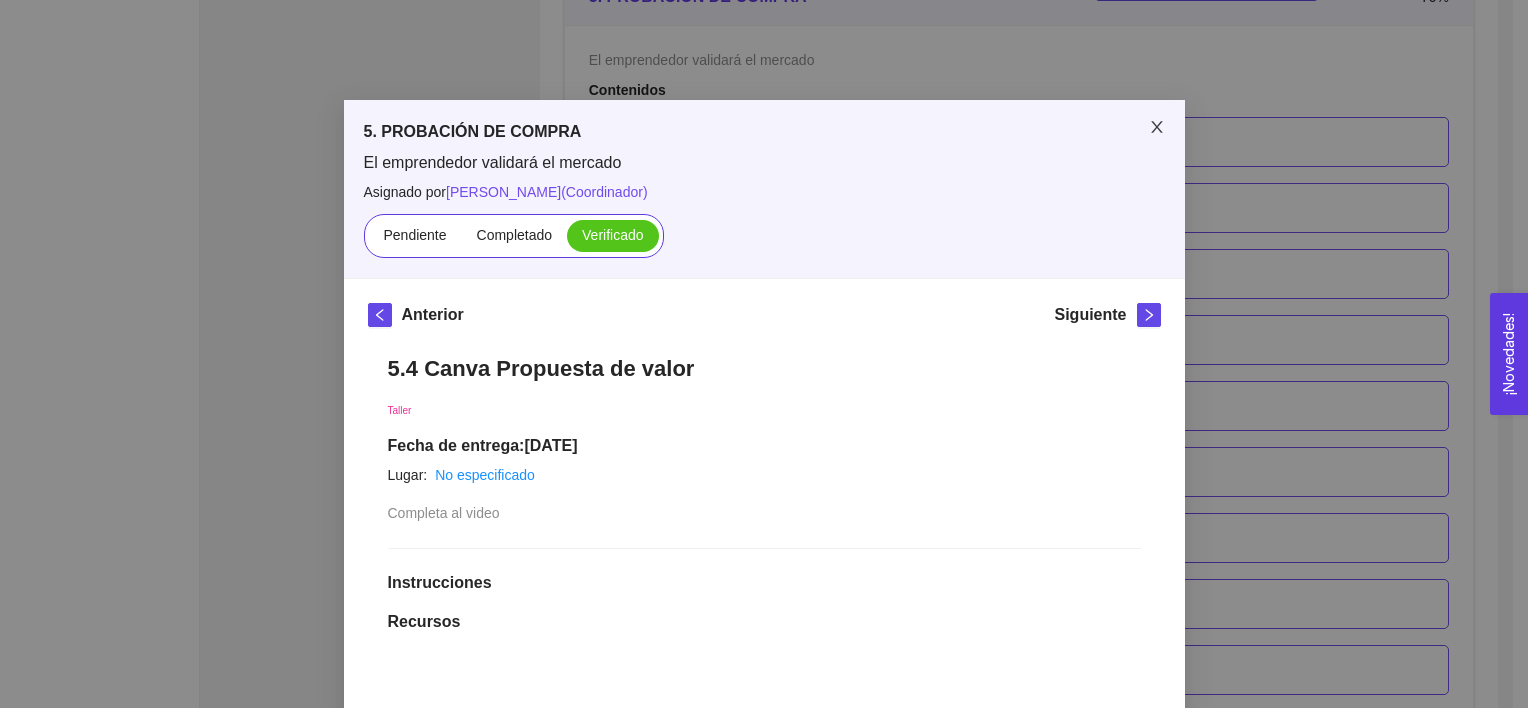 click 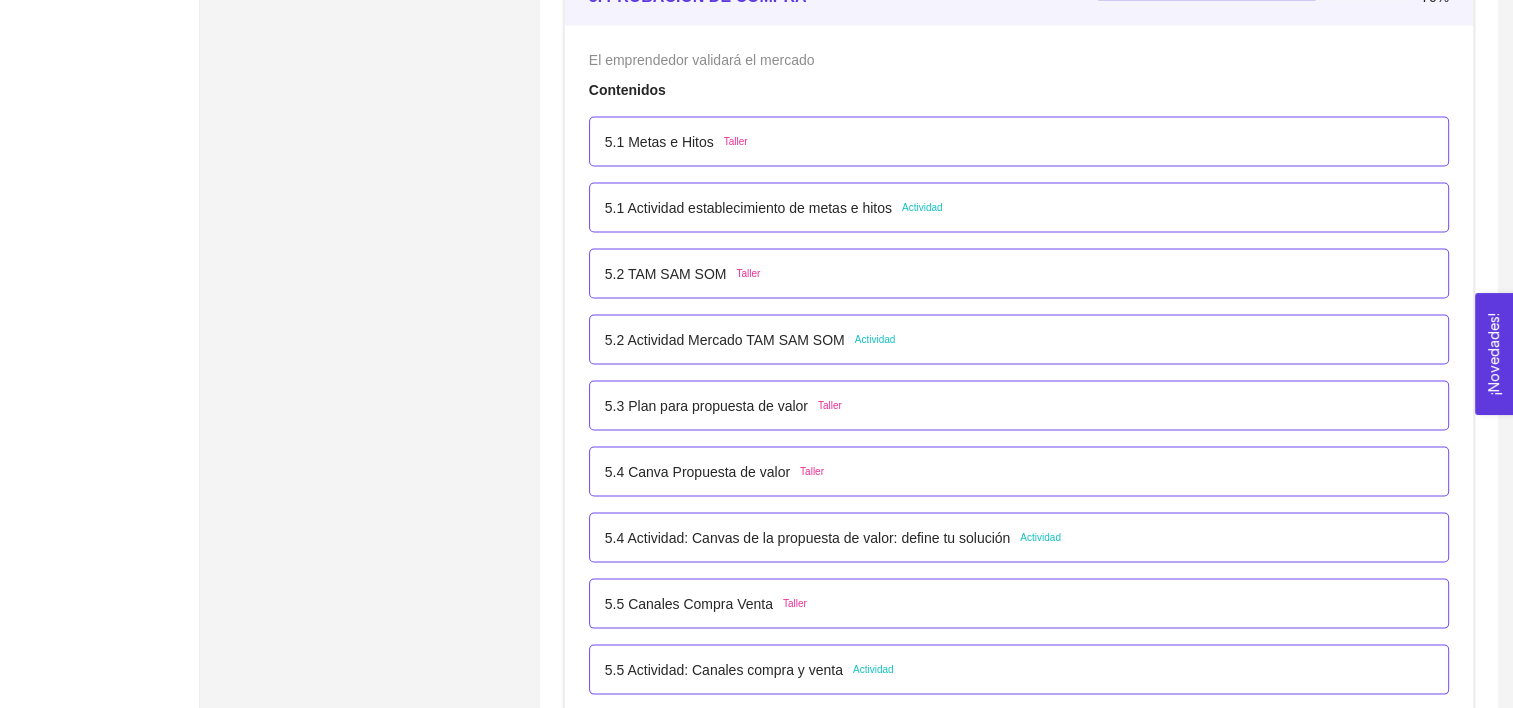 click on "Actividad" at bounding box center [873, 670] 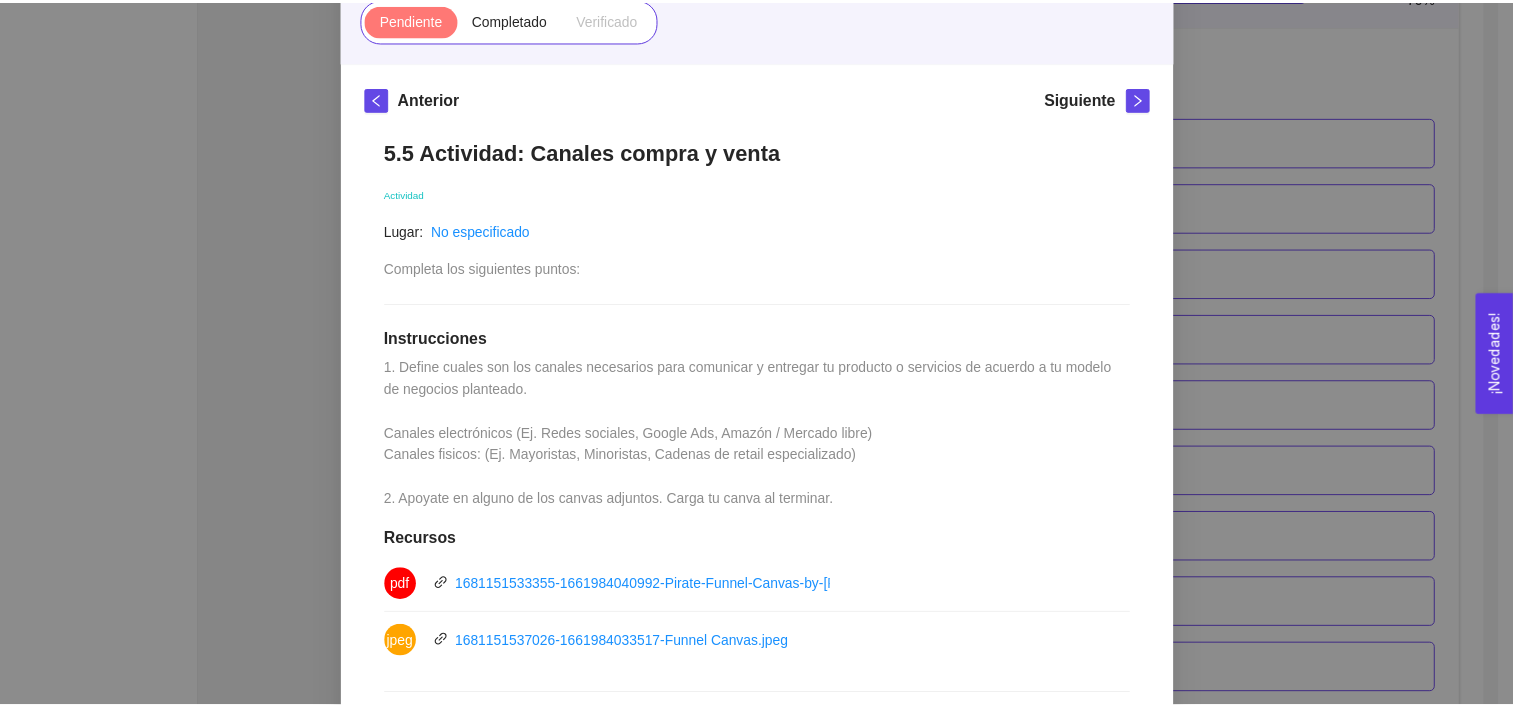 scroll, scrollTop: 206, scrollLeft: 0, axis: vertical 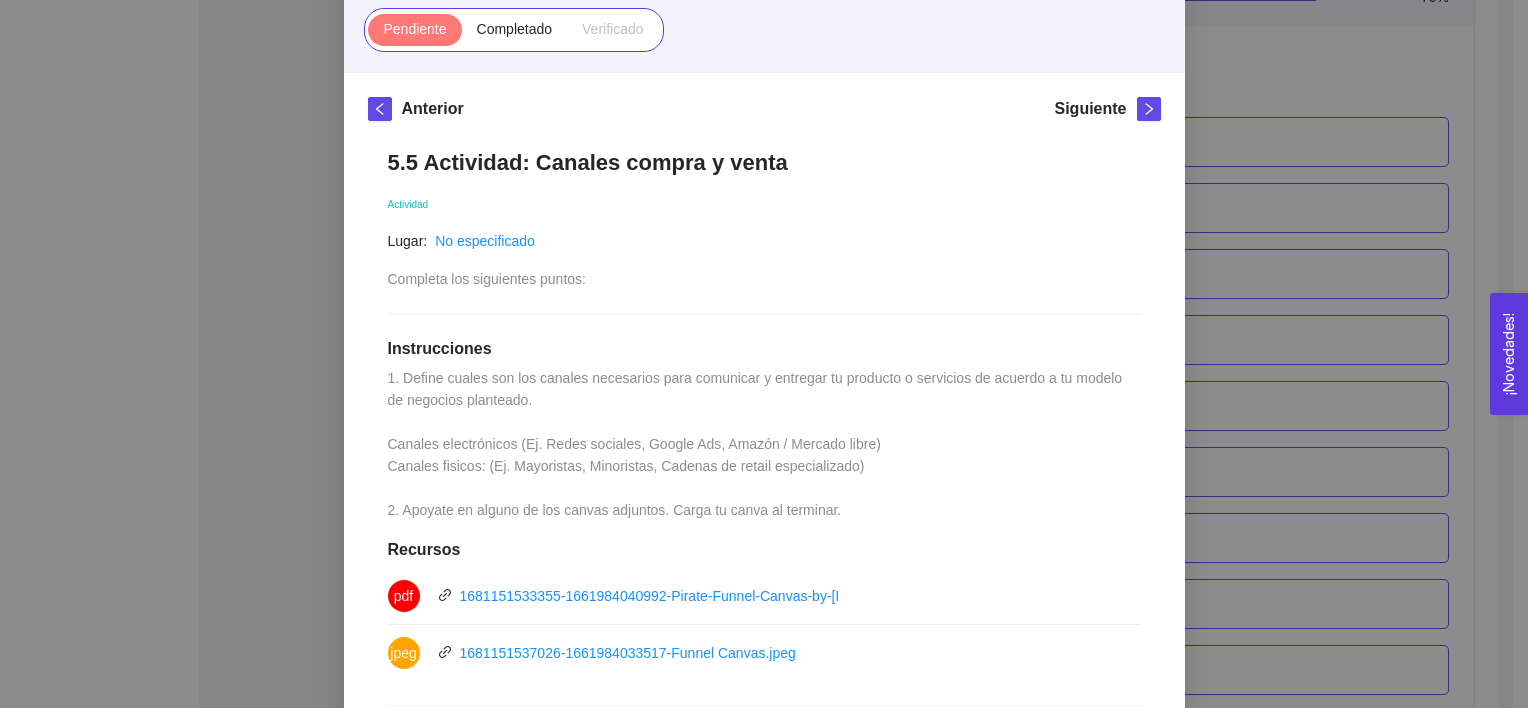 click on "5. PROBACIÓN DE COMPRA El emprendedor validará el mercado
Asignado por  [PERSON_NAME]   ( Coordinador ) Pendiente Completado Verificado Anterior Siguiente 5.5 Actividad: Canales compra y venta Actividad Lugar: No especificado Completa los siguientes puntos: Instrucciones 1. Define cuales son los canales necesarios para comunicar y entregar tu producto o servicios de acuerdo a tu modelo de negocios planteado.
Canales electrónicos (Ej. Redes sociales, Google Ads, Amazón / Mercado libre)
Canales fisicos: (Ej. Mayoristas, Minoristas, Cadenas de retail especializado)
2. Apoyate en alguno de los canvas adjuntos. Carga tu canva al terminar.
Recursos pdf 1681151533355-1661984040992-Pirate-Funnel-Canvas-by-[PERSON_NAME]-van-Gasteren.pdf jpeg 1681151537026-1661984033517-Funnel Canvas.jpeg Historial de entrega No hay datos Comentarios Enviar comentarios Cancelar Aceptar" at bounding box center [764, 354] 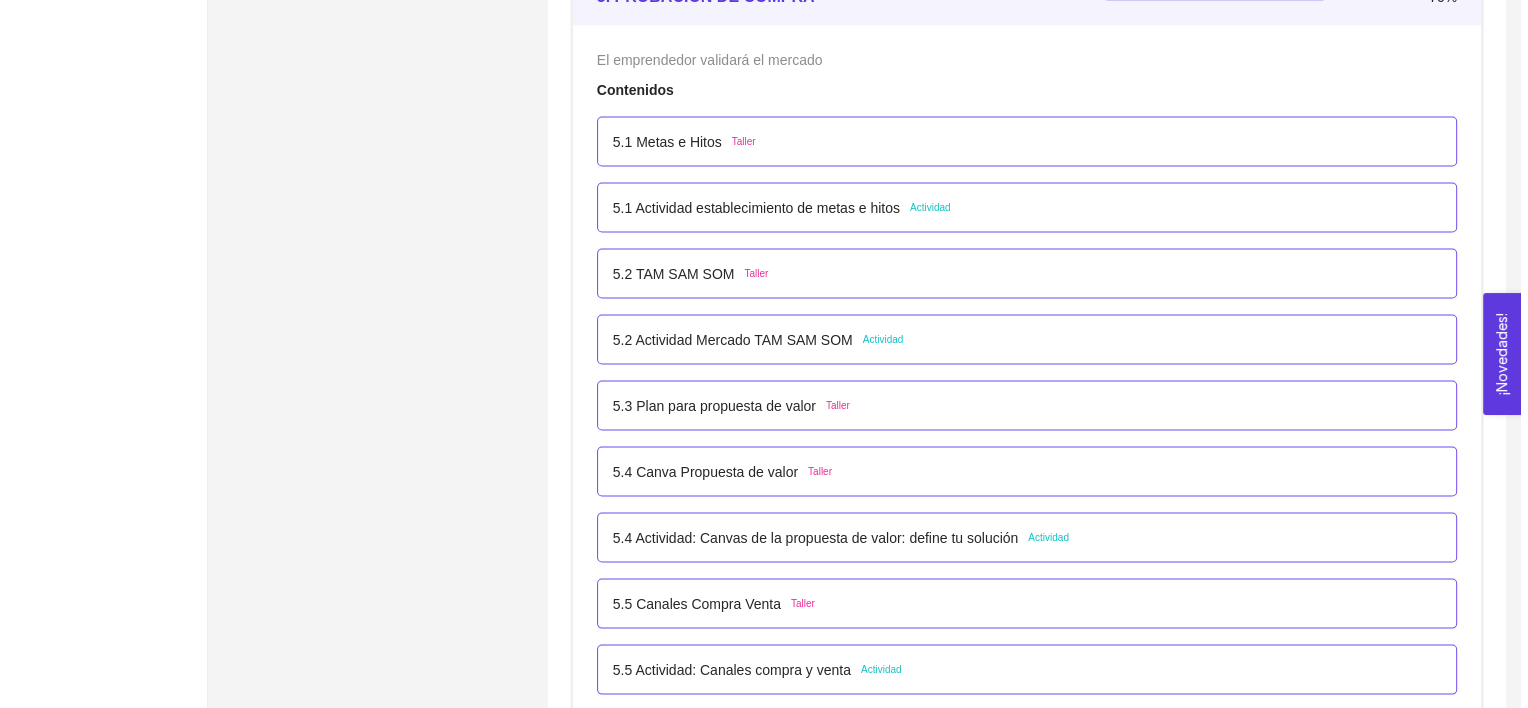 scroll, scrollTop: 3964, scrollLeft: 0, axis: vertical 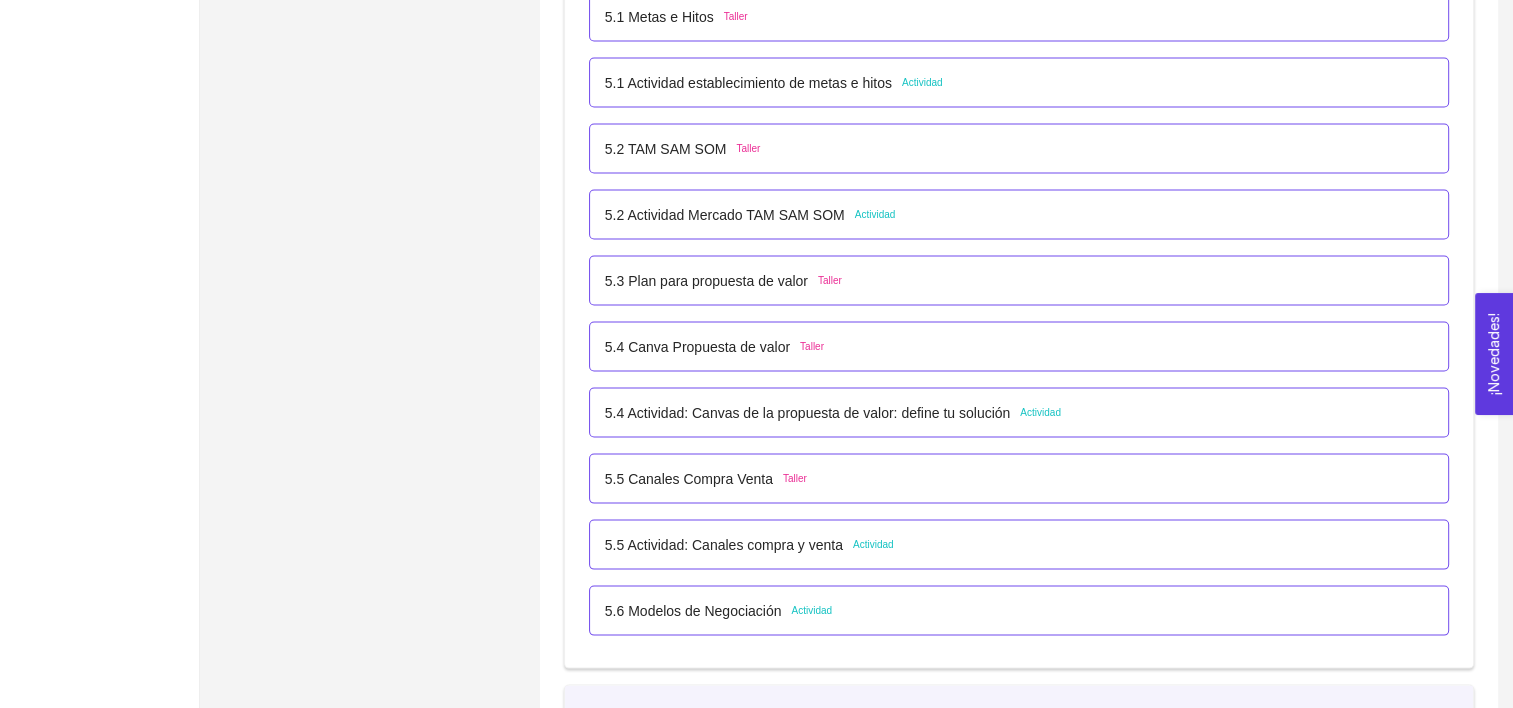 click on "5.4 Canva Propuesta de valor Taller" at bounding box center [1019, 347] 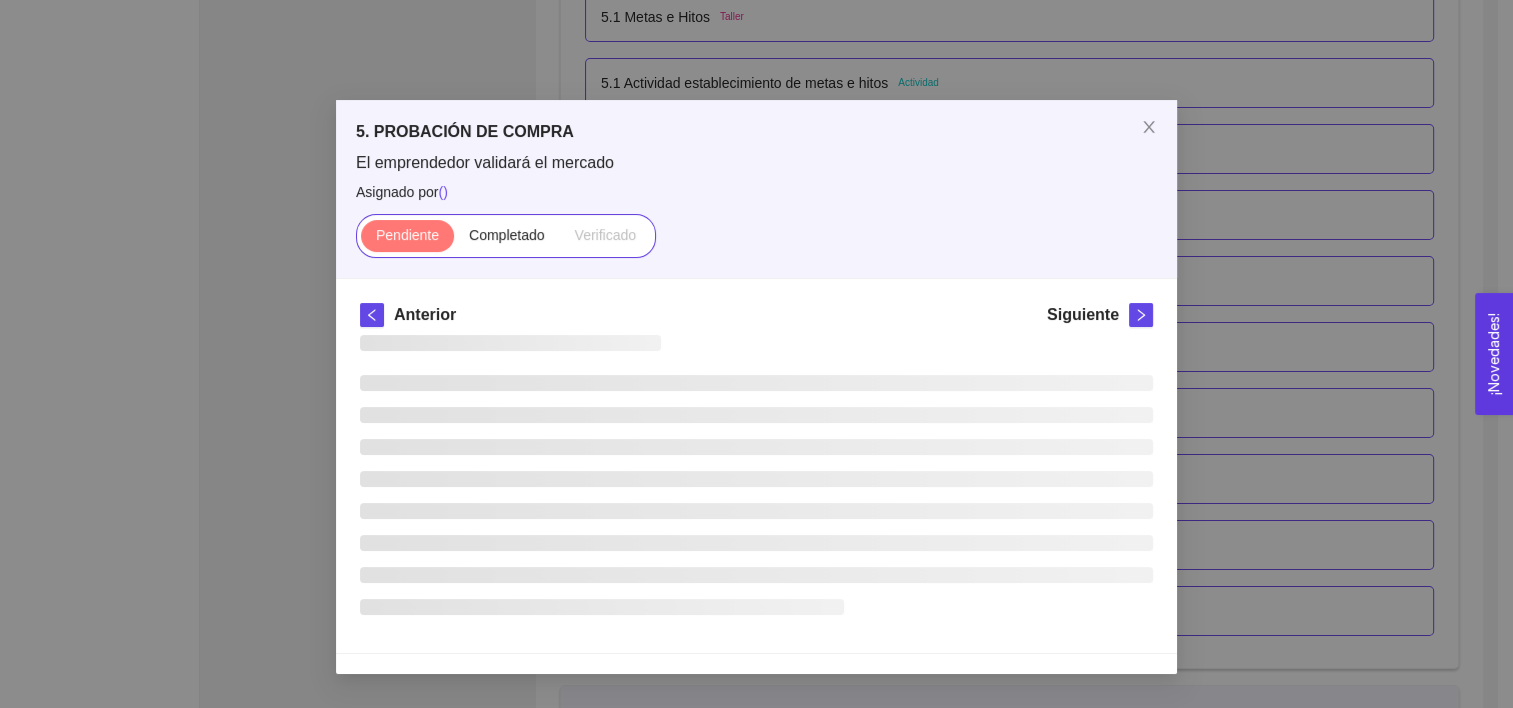 scroll, scrollTop: 0, scrollLeft: 0, axis: both 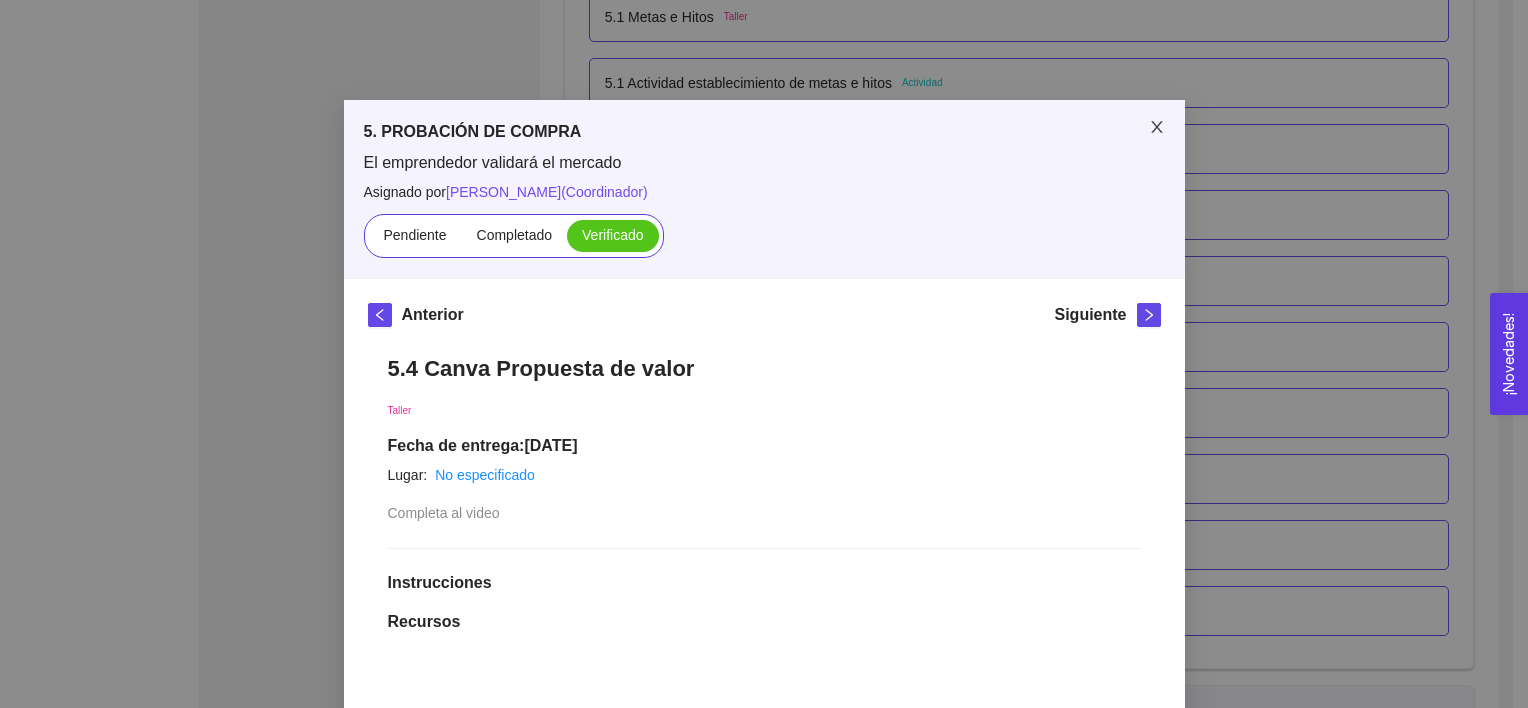 click at bounding box center [1157, 128] 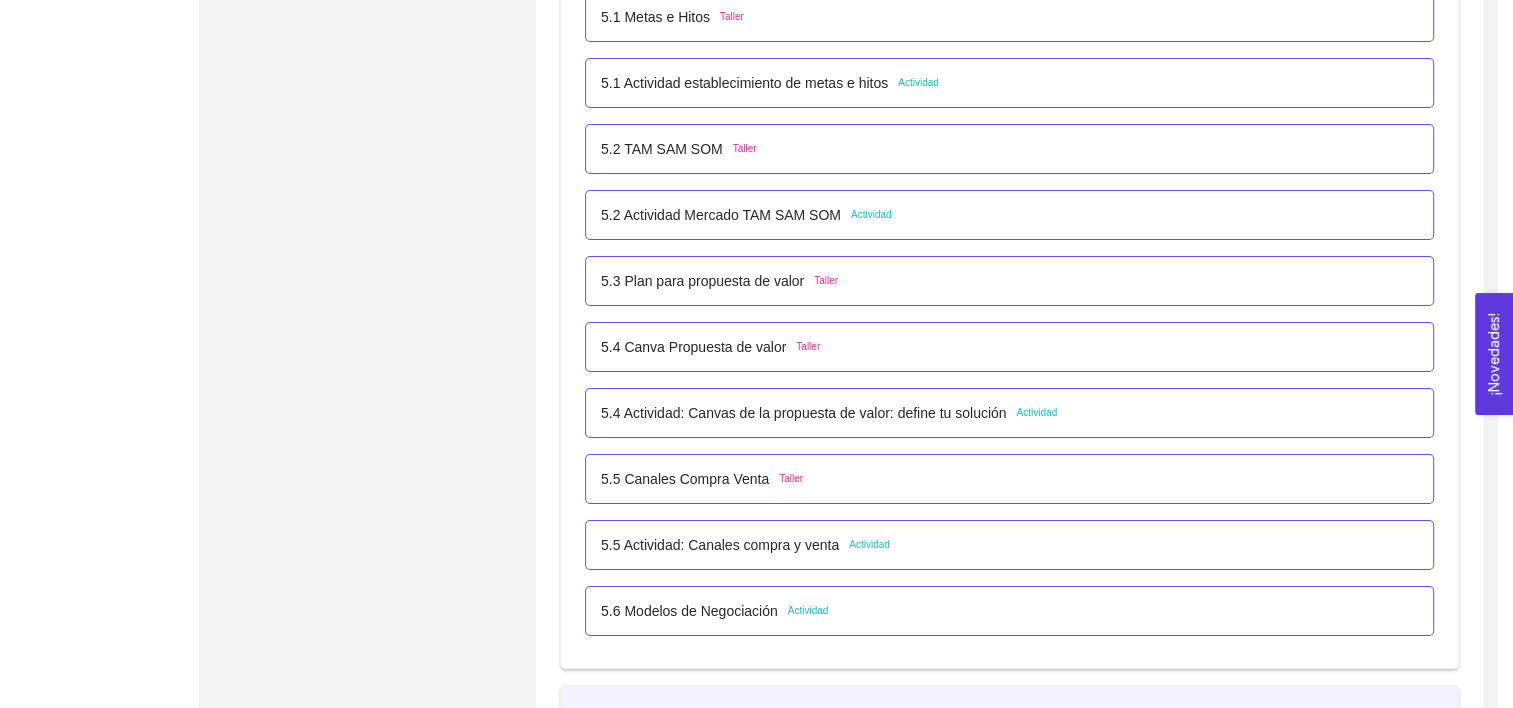 click on "5.2 [PERSON_NAME] SOM Taller" at bounding box center [1009, 149] 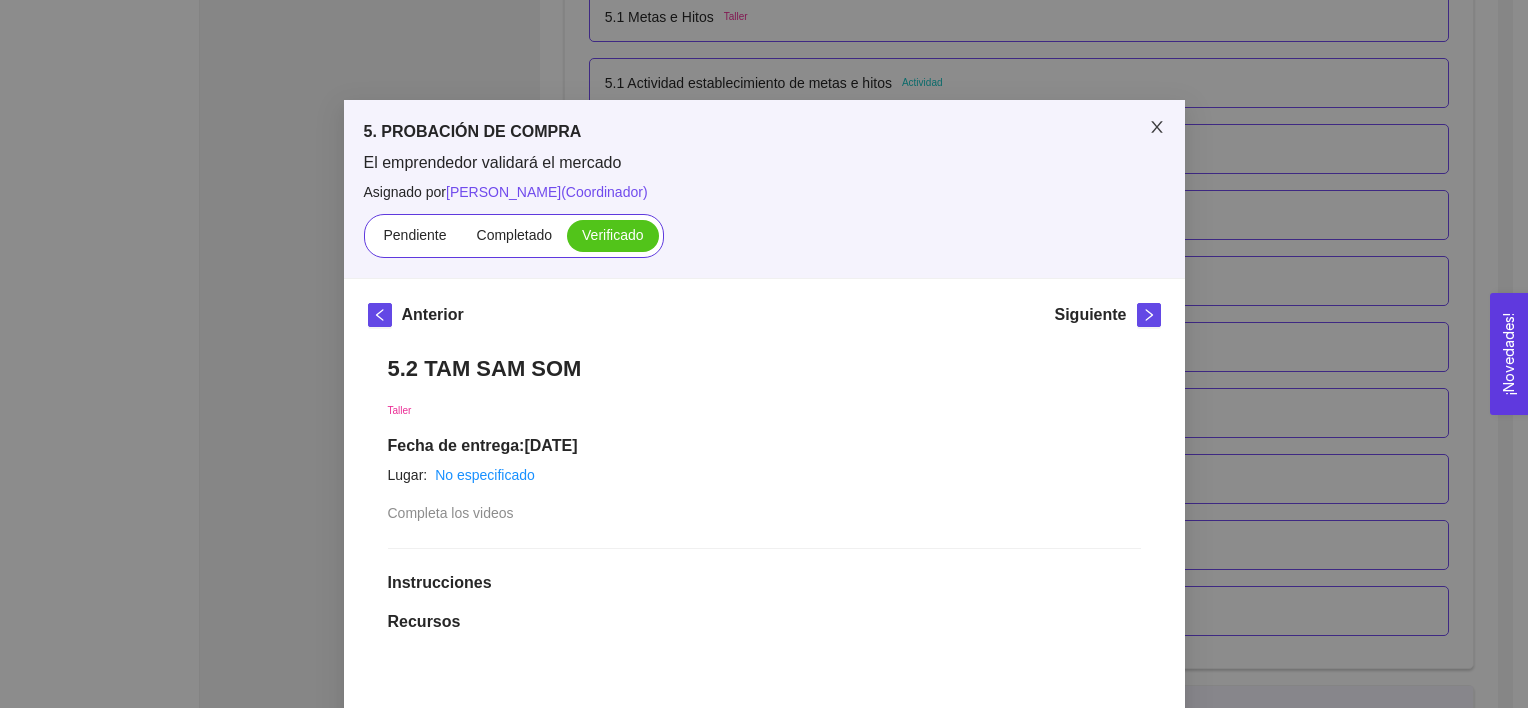 click 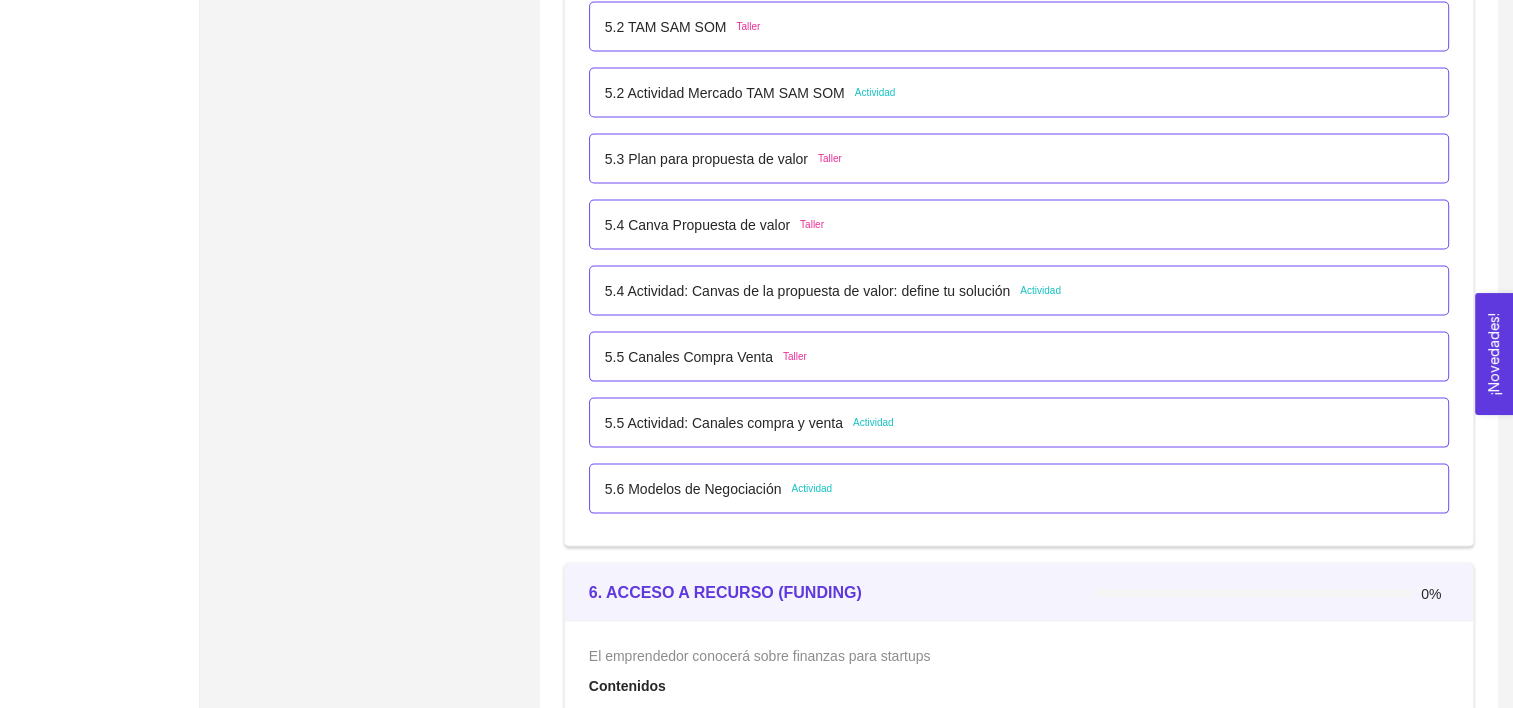 scroll, scrollTop: 4075, scrollLeft: 0, axis: vertical 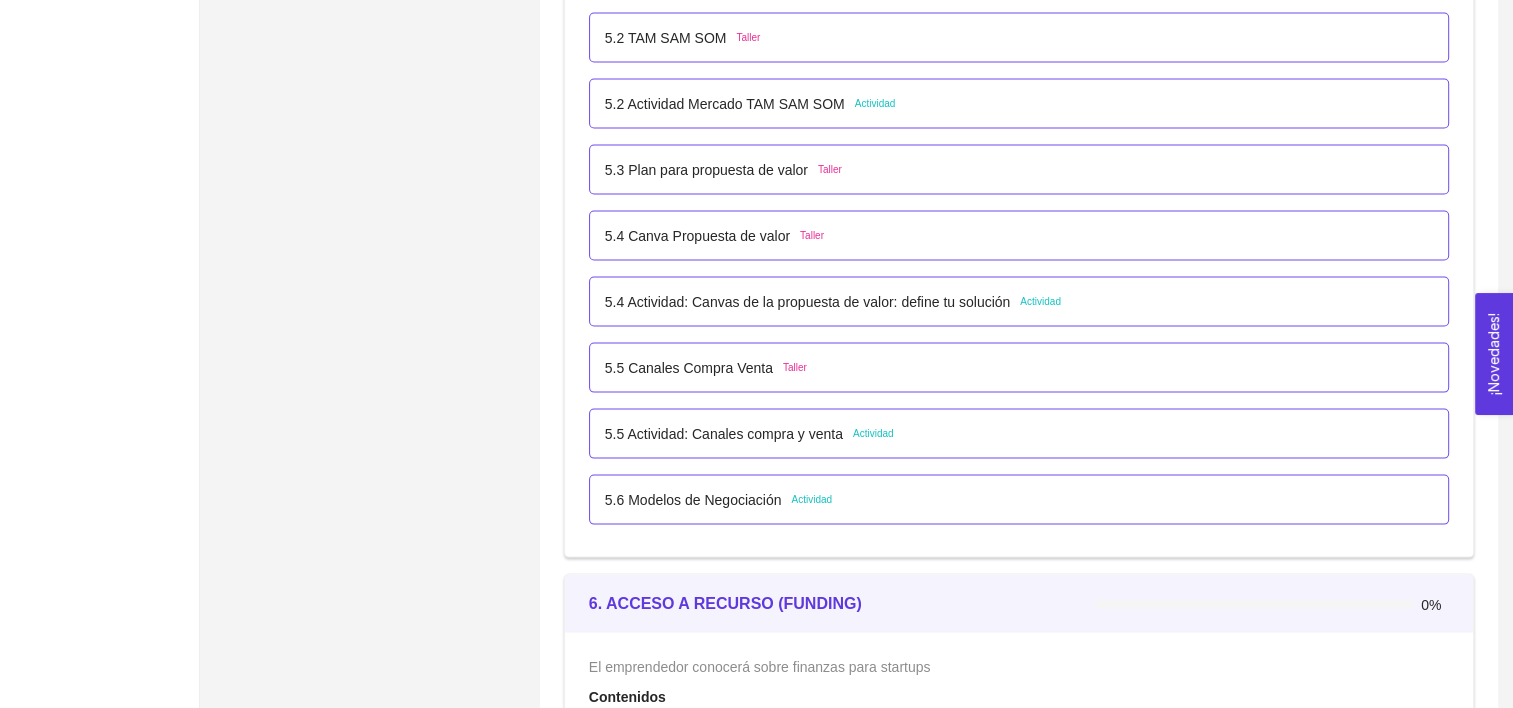 click on "5.4 Actividad: Canvas de la propuesta de valor: define tu solución" at bounding box center [807, 302] 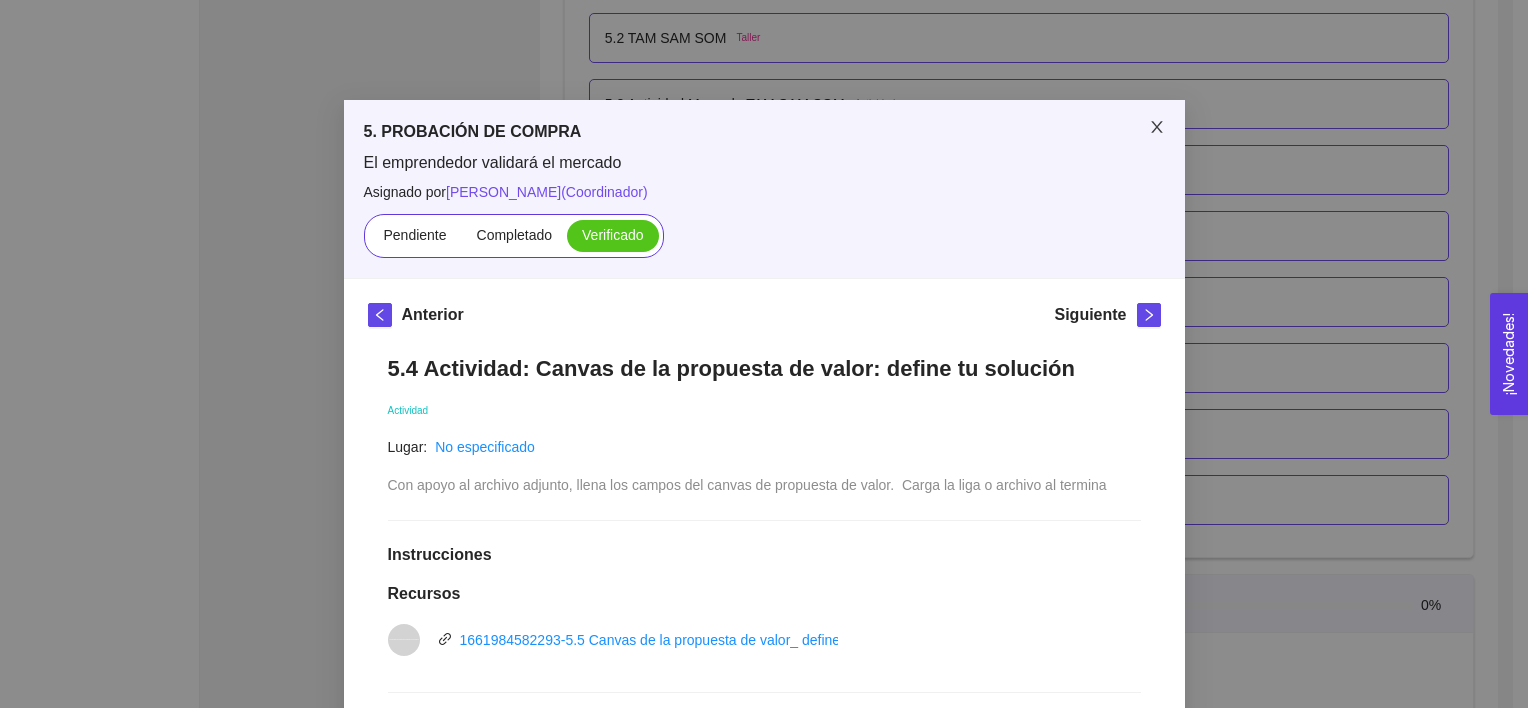 click at bounding box center (1157, 128) 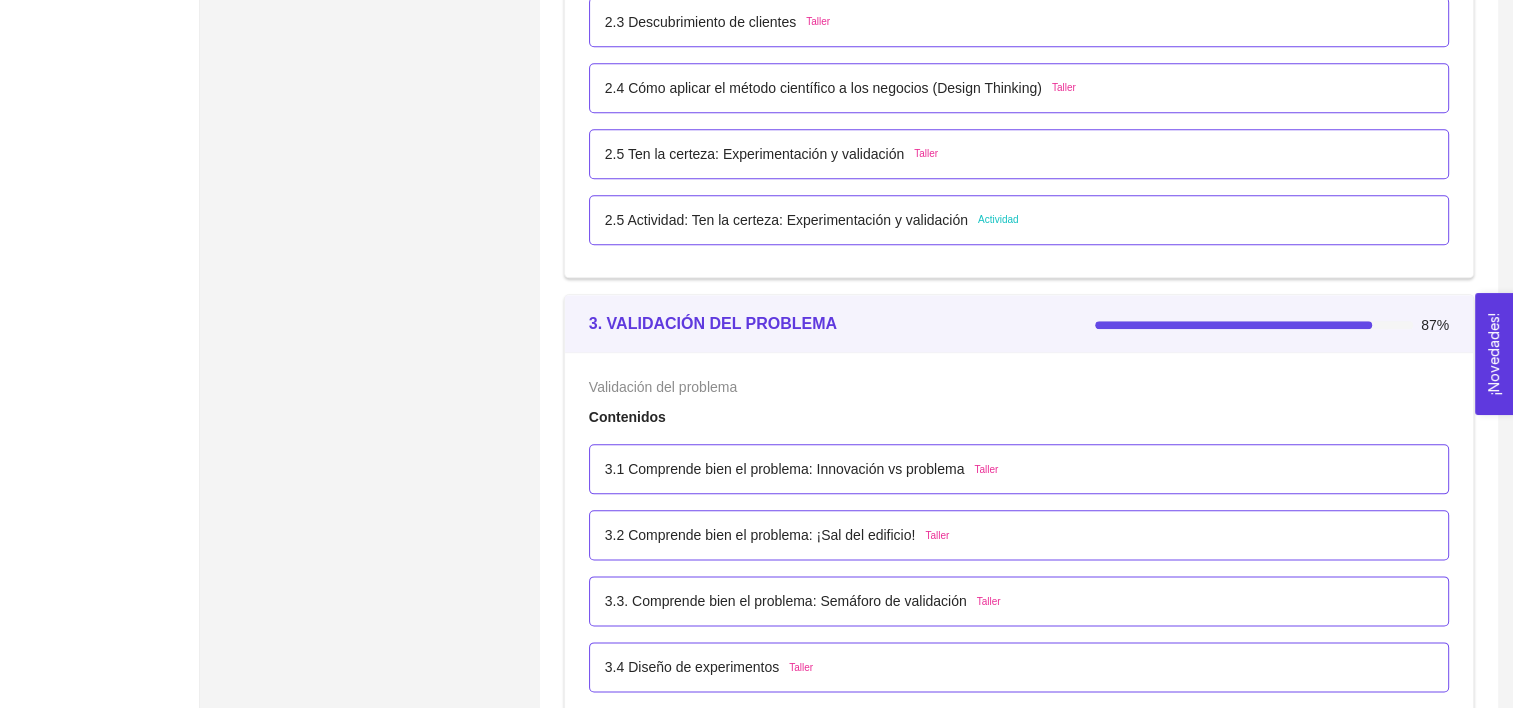scroll, scrollTop: 2364, scrollLeft: 0, axis: vertical 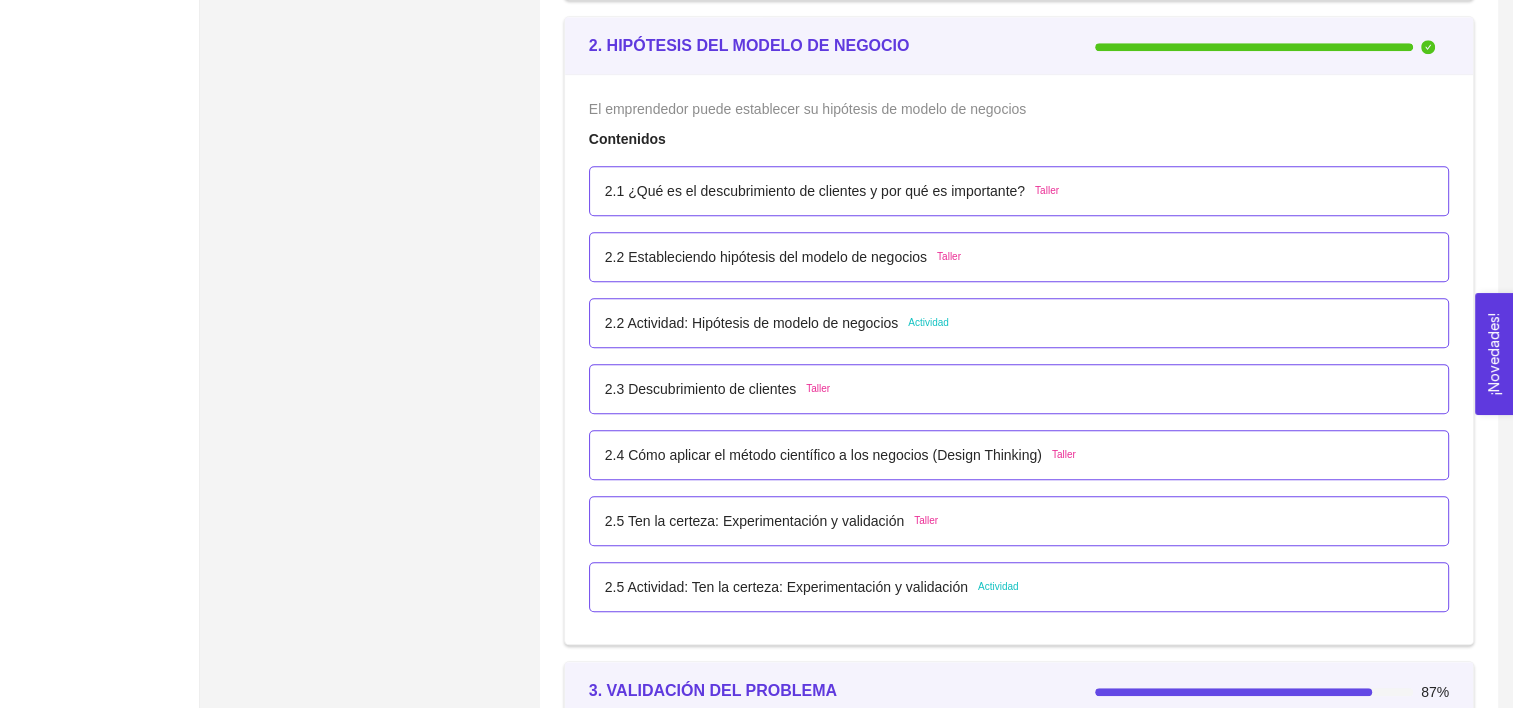 click on "2.5 Actividad: Ten la certeza: Experimentación y validación" at bounding box center (786, 587) 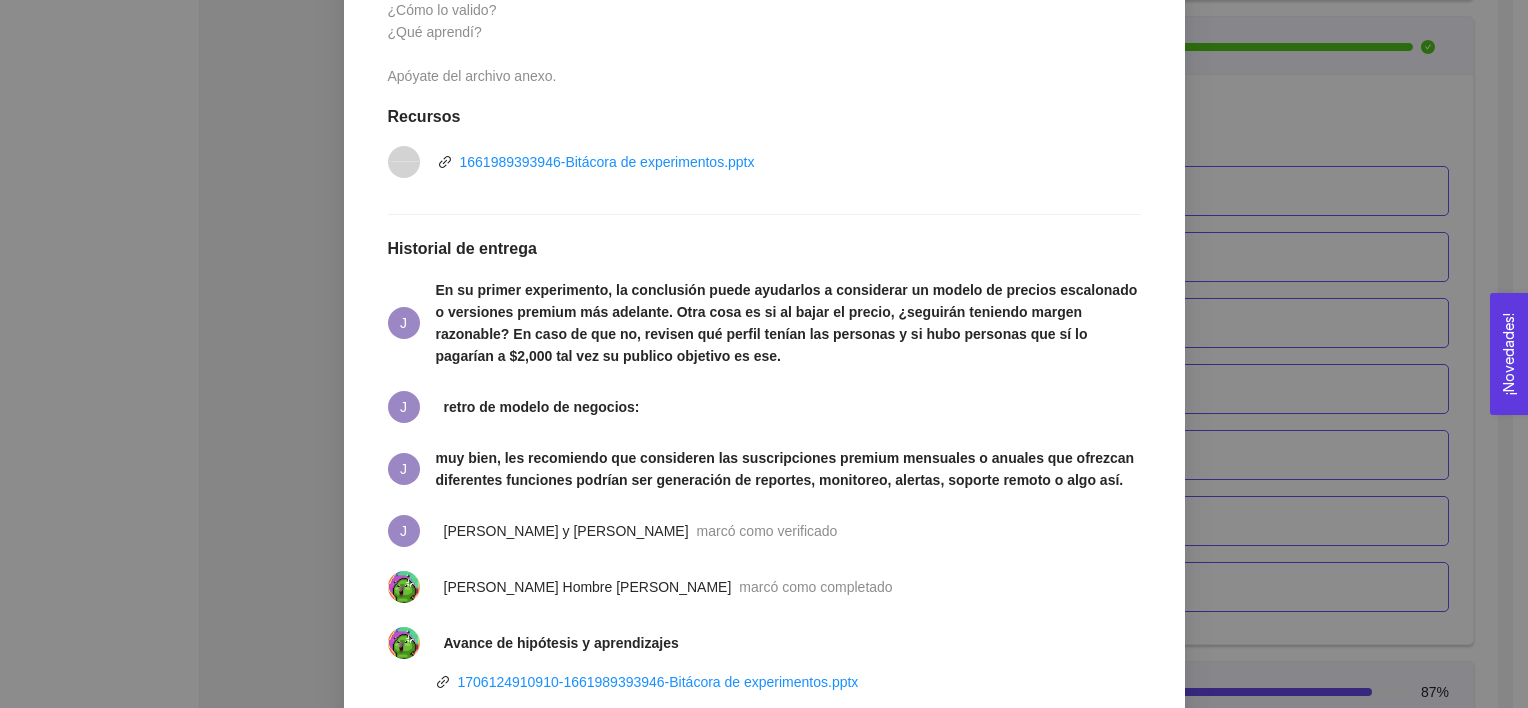 scroll, scrollTop: 671, scrollLeft: 0, axis: vertical 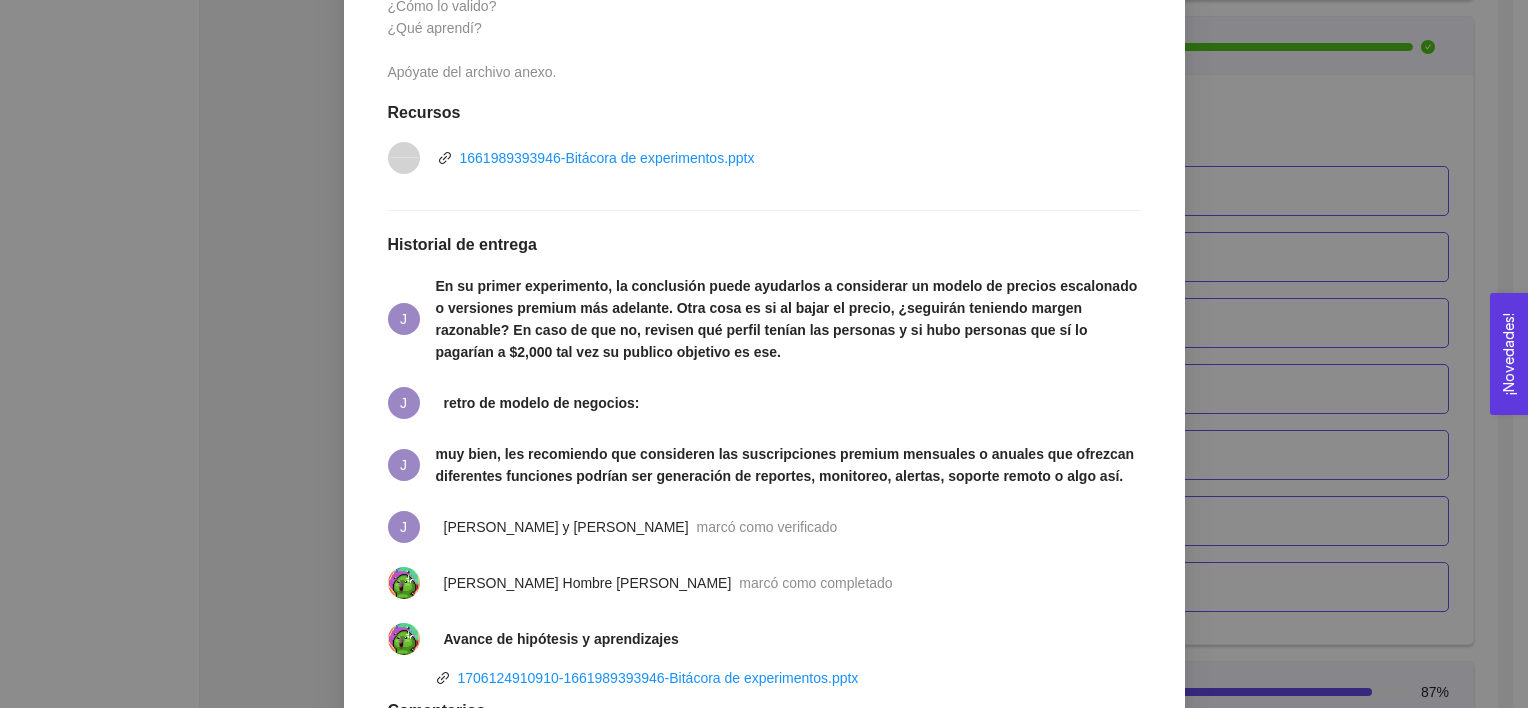 click on "2. HIPÓTESIS DEL MODELO DE NEGOCIO El emprendedor puede establecer su hipótesis de modelo de negocios Asignado por  [PERSON_NAME]   ( Coordinador ) Pendiente Completado Verificado Anterior Siguiente 2.5 Actividad: Ten la certeza: Experimentación y validación Actividad Fecha de entrega:  [DATE] Lugar: No especificado Bitácora de experimentos
Instrucciones Haz al menos 3 experimentos y validaciones y lleva un bitácora de los mismos.
¿Qué creo o asumo? (hipótesis)
¿Cómo lo valido?
¿Qué aprendí?
Apóyate del archivo anexo.
Recursos vnd.openxmlformats-officedocument.presentationml.presentation 1661989393946-Bitácora de experimentos.pptx Historial de entrega J J retro de modelo de negocios: J muy bien, les recomiendo que consideren las suscripciones premium mensuales o anuales que ofrezcan diferentes funciones podrían ser generación de reportes, monitoreo, alertas, soporte remoto o algo así.  J [PERSON_NAME] y [PERSON_NAME] como verificado Comentarios" at bounding box center (764, 354) 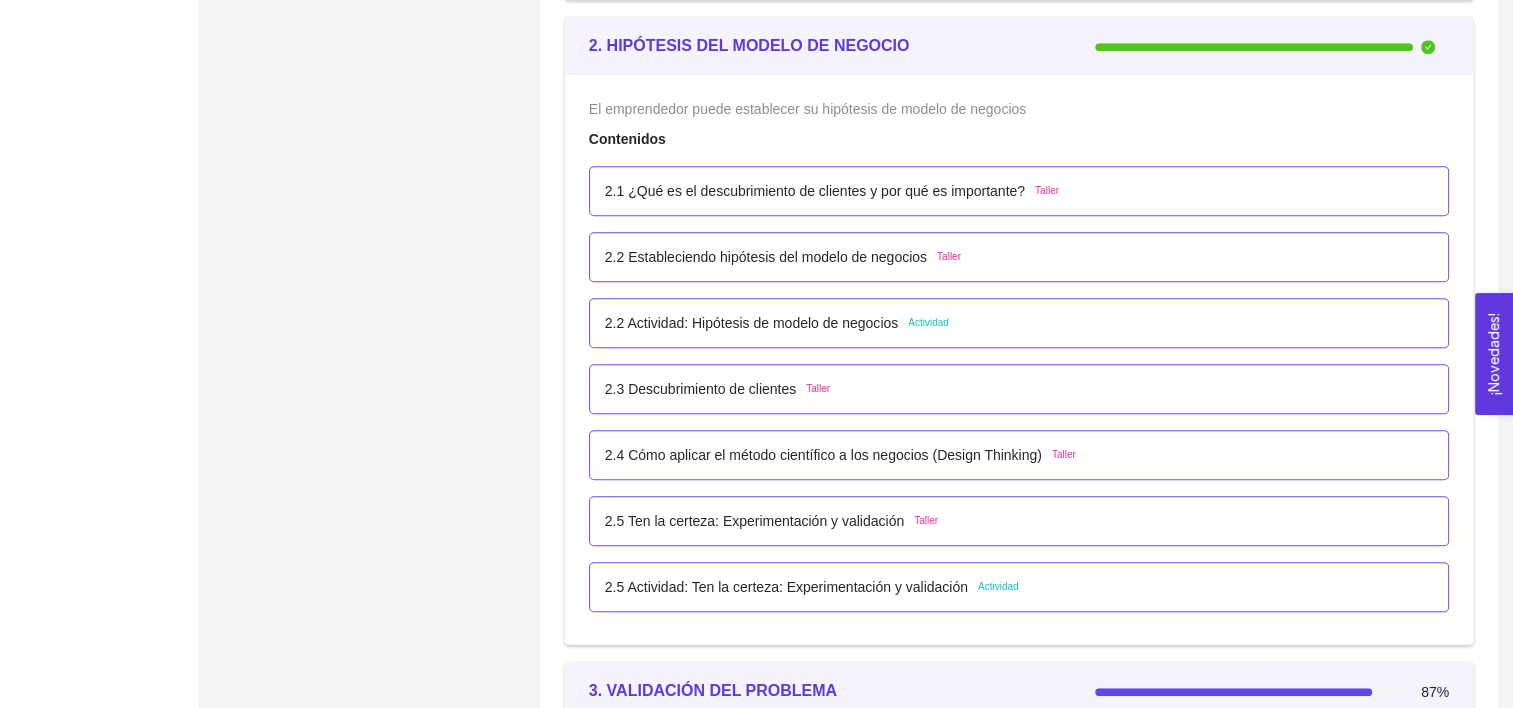 click on "2.2 Actividad: Hipótesis de modelo de negocios Actividad" at bounding box center (1019, 323) 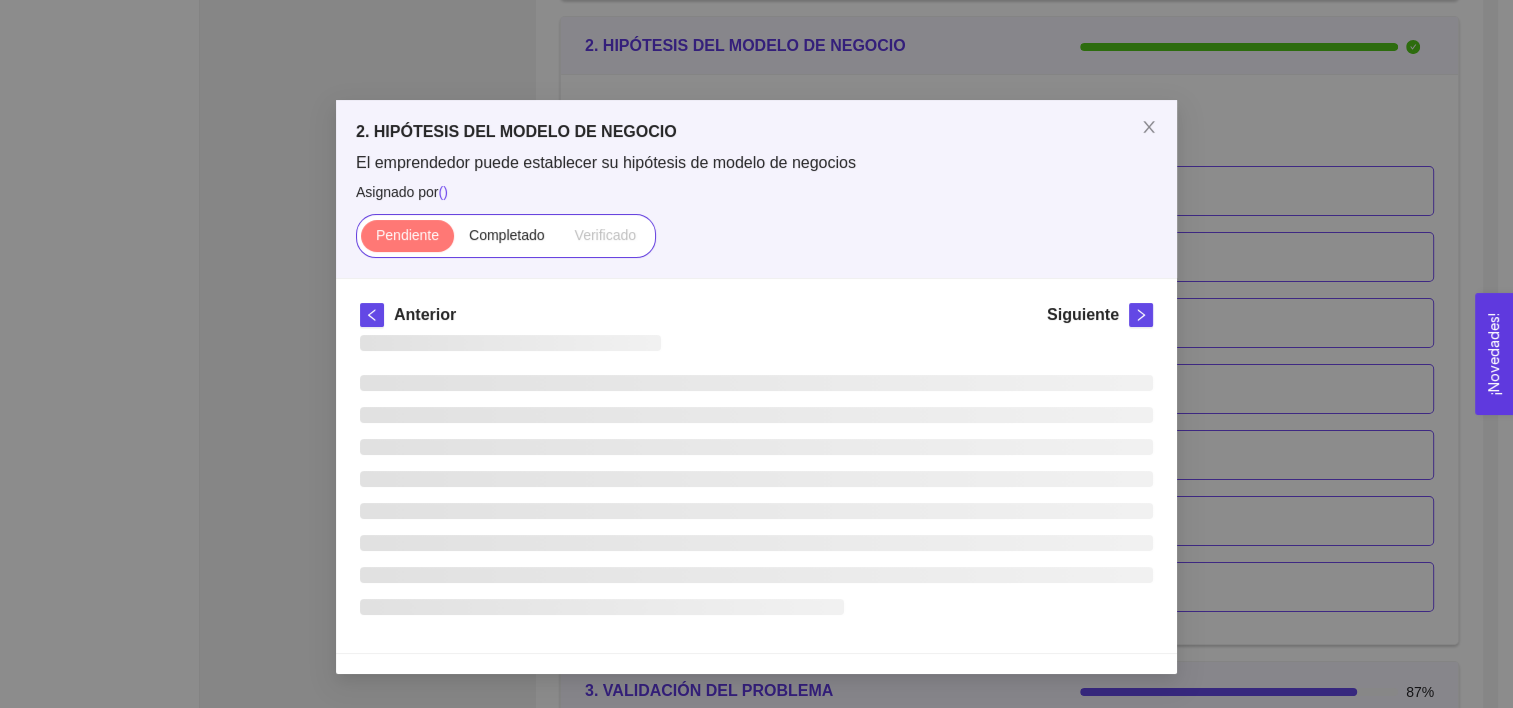 scroll, scrollTop: 0, scrollLeft: 0, axis: both 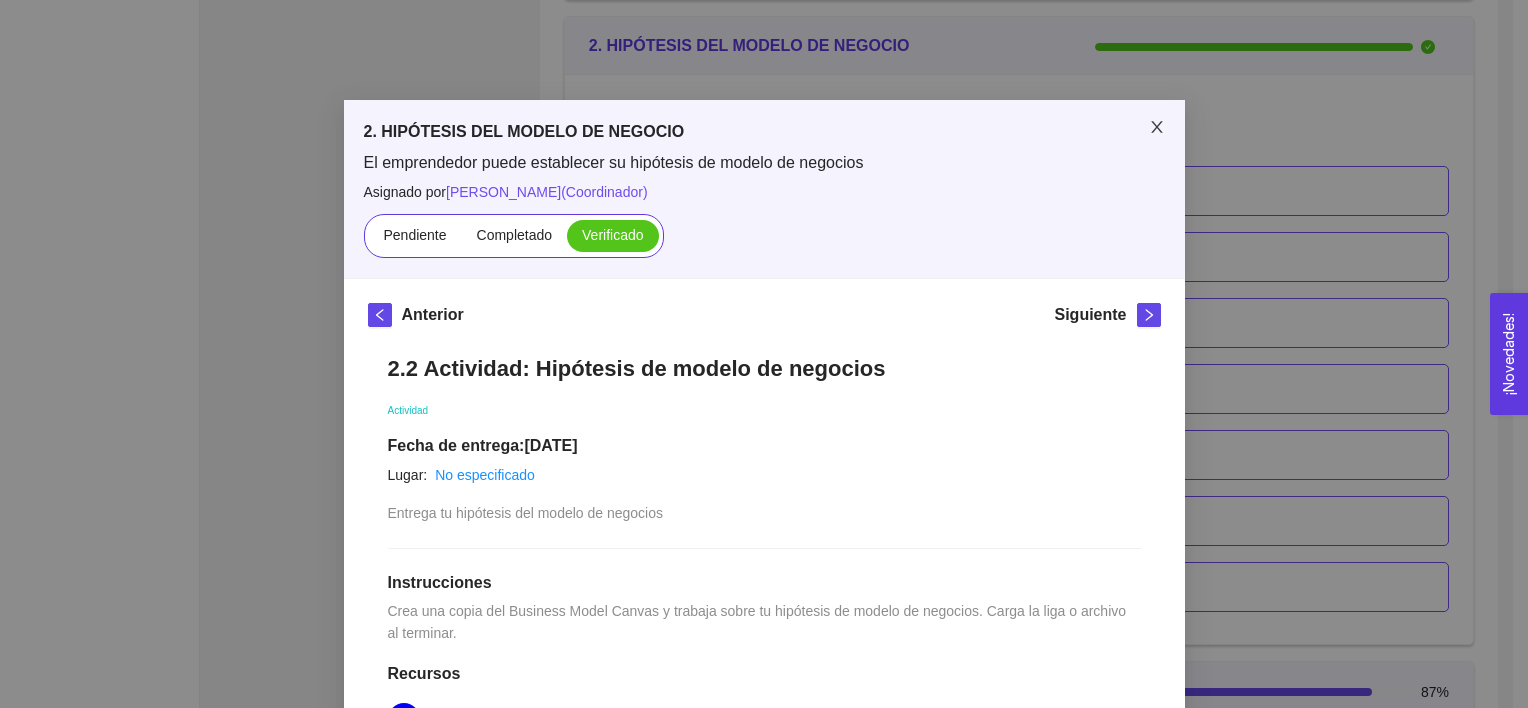 click at bounding box center (1157, 128) 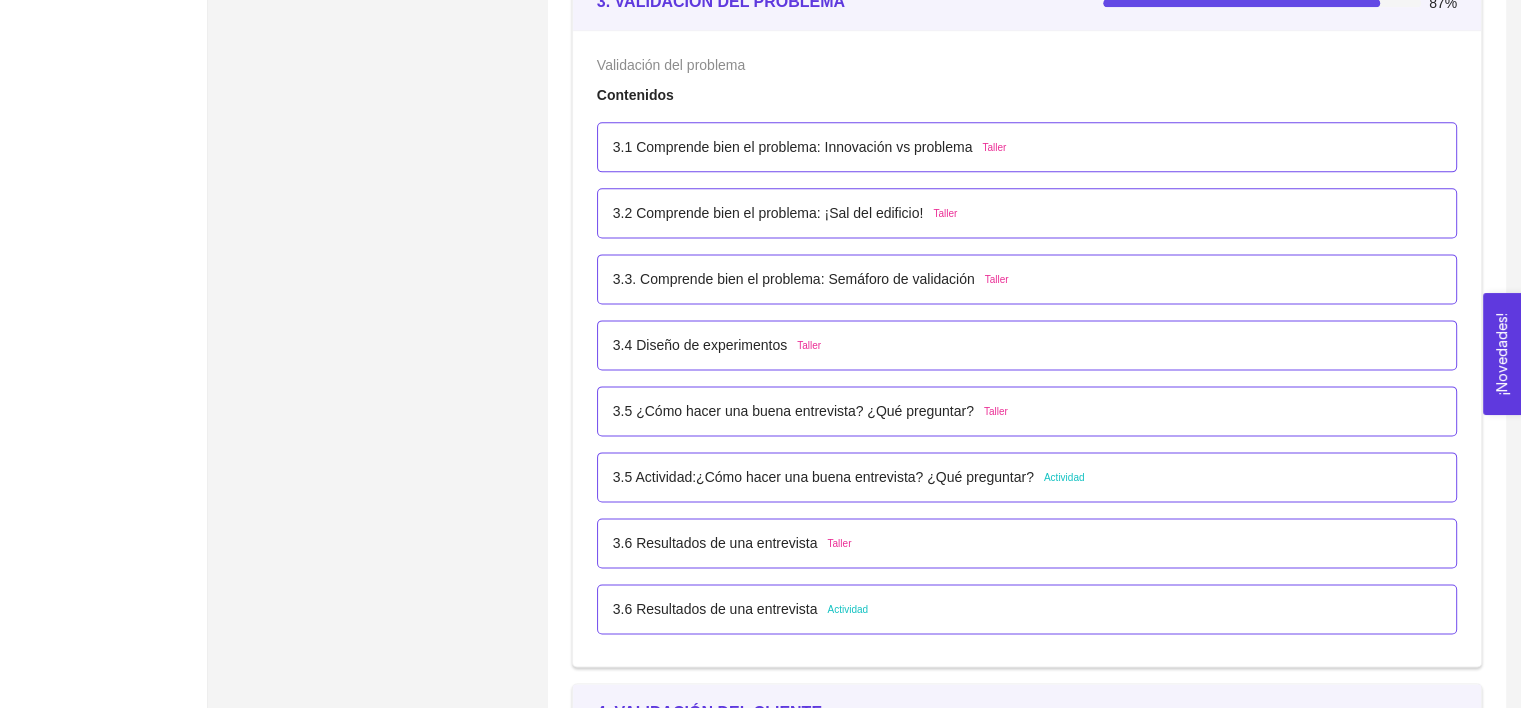 scroll, scrollTop: 2664, scrollLeft: 0, axis: vertical 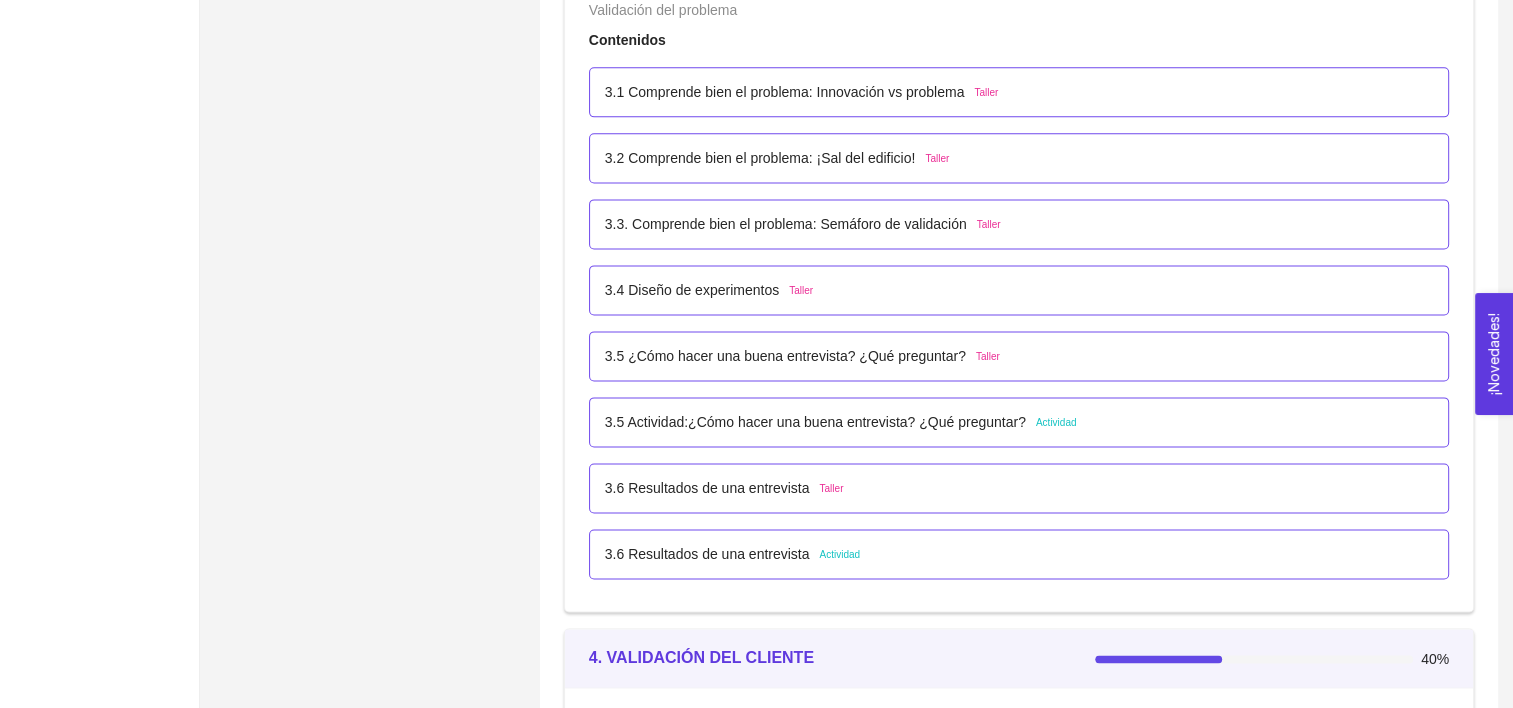 click on "3.5 Actividad:¿Cómo hacer una buena entrevista? ¿Qué preguntar? Actividad" at bounding box center (841, 422) 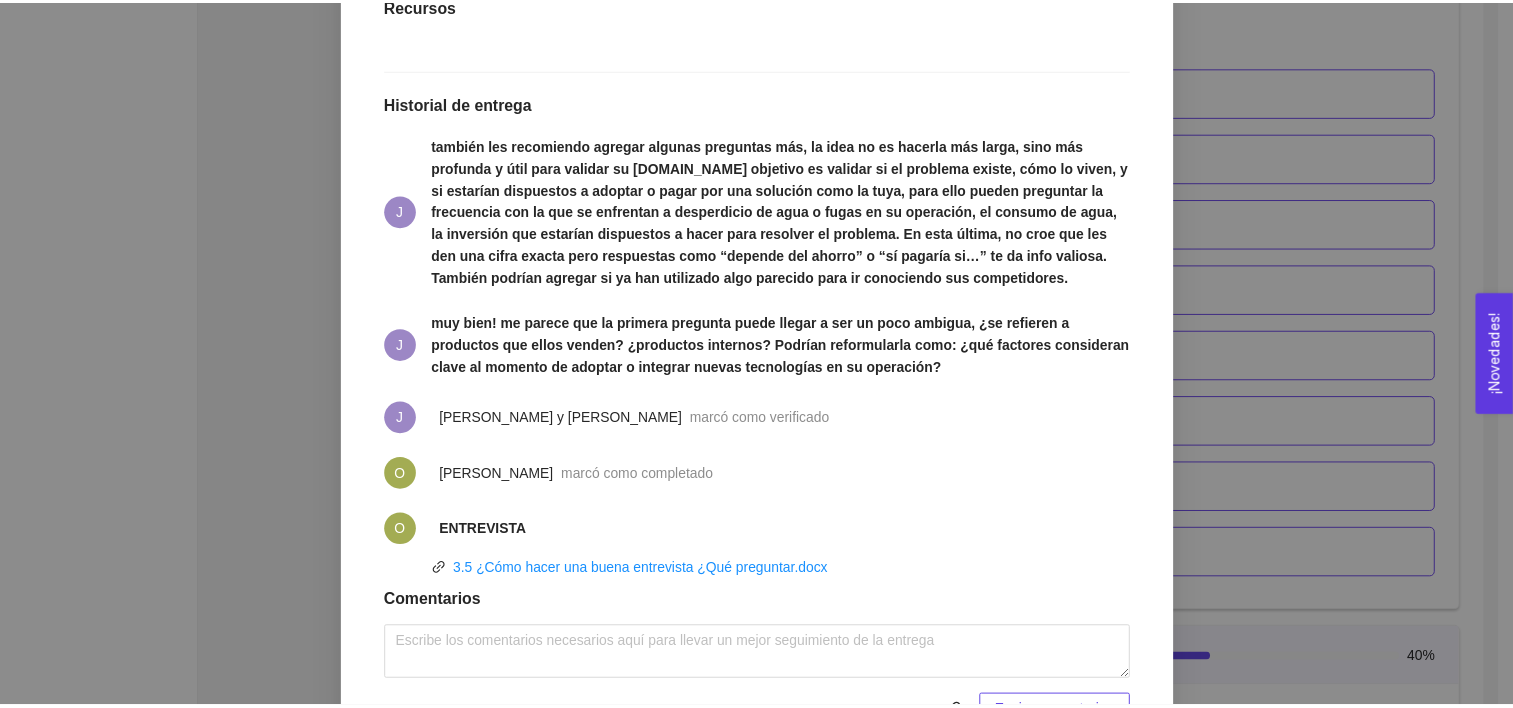 scroll, scrollTop: 680, scrollLeft: 0, axis: vertical 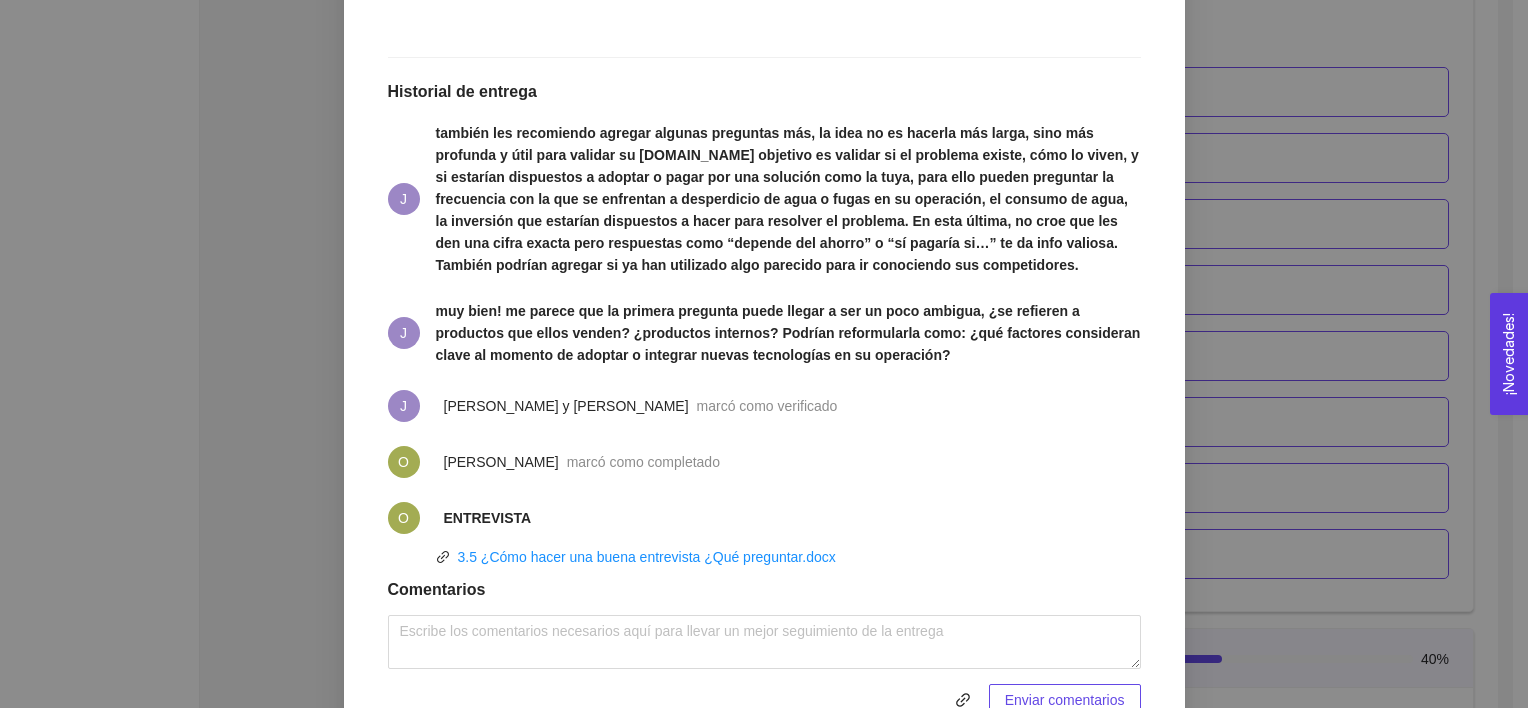 click on "3. VALIDACIÓN DEL PROBLEMA Validación del problema
Asignado por  [PERSON_NAME]   ( Coordinador ) Pendiente Completado Verificado Anterior Siguiente 3.5 Actividad:¿Cómo hacer una buena entrevista? ¿Qué preguntar? Actividad Fecha de entrega:  [DATE] Lugar: No especificado
Contesta y desarrolla los siguientes incisos.
Instrucciones 1.Diseña un borrador de tu entrevista, planea a quienes o en donde irás a entrevistar.
¿Qué es lo que quieres obtener, validar, probar?
Recursos Historial de entrega J J muy bien! me parece que la primera pregunta puede llegar a ser un poco ambigua, ¿se refieren a productos que ellos venden? ¿productos internos? Podrían reformularla como: ¿qué factores consideran clave al momento de adoptar o integrar nuevas tecnologías en su operación?  J [PERSON_NAME] y [PERSON_NAME] como verificado O [PERSON_NAME] marcó como completado O ENTREVISTA 3.5 ¿Cómo hacer una buena entrevista ¿Qué preguntar.docx Comentarios" at bounding box center [764, 354] 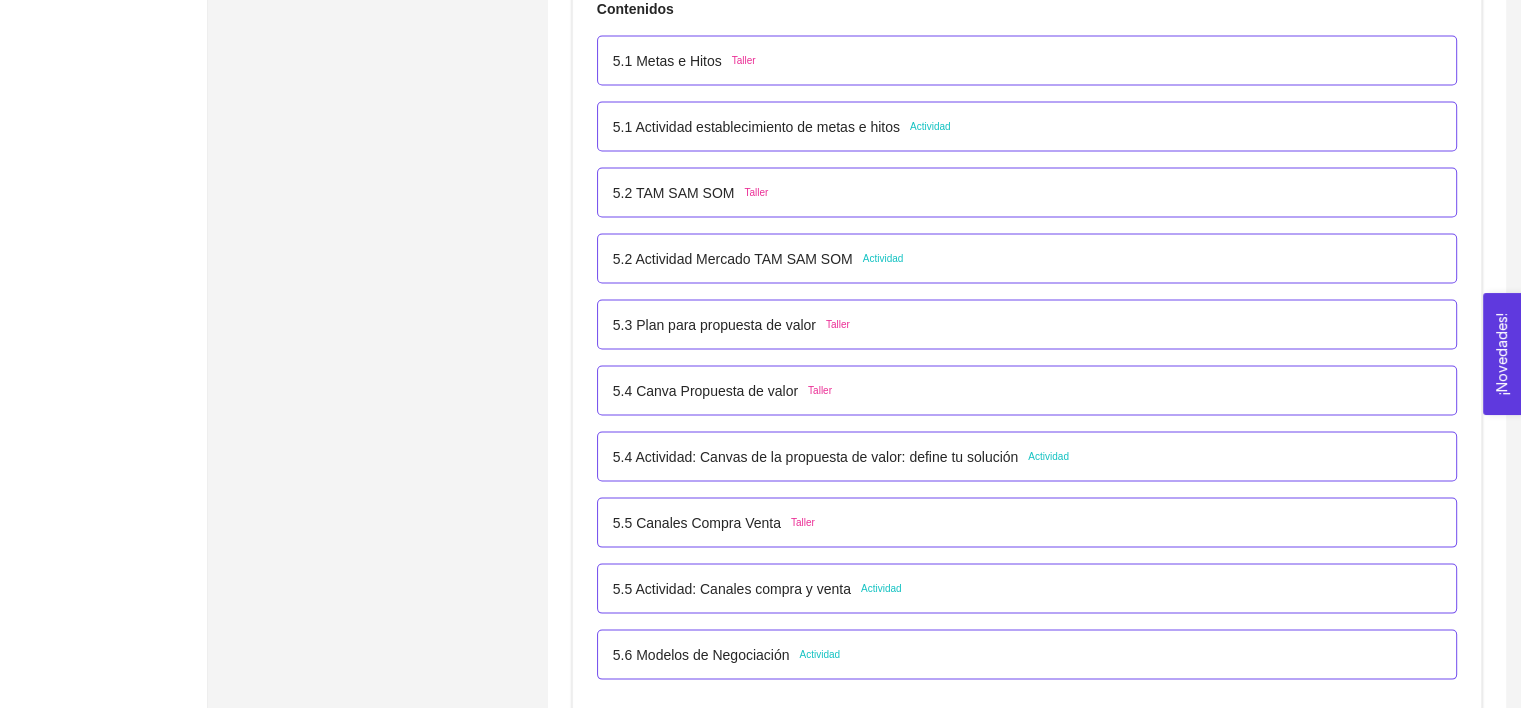 scroll, scrollTop: 3931, scrollLeft: 0, axis: vertical 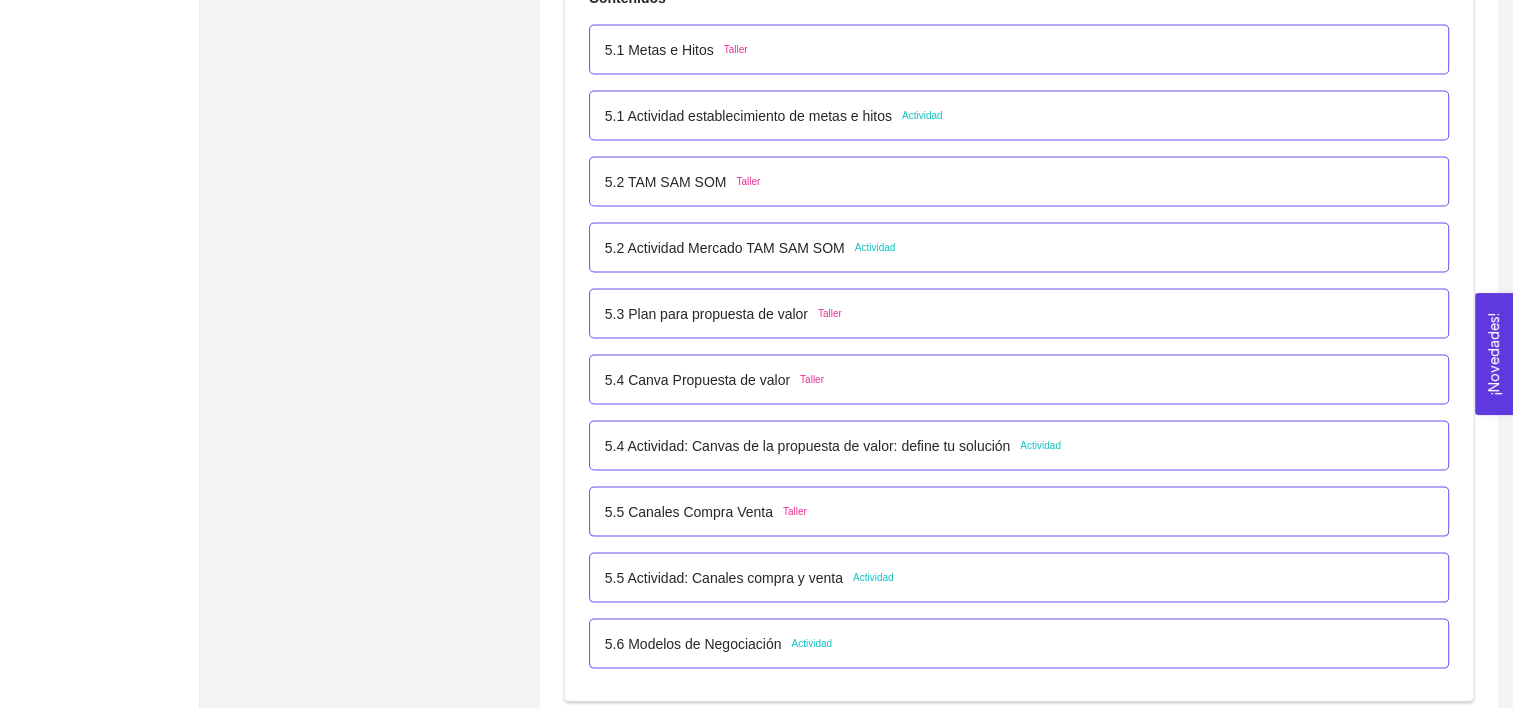 click on "5.1 Actividad establecimiento de metas e hitos Actividad" at bounding box center (774, 116) 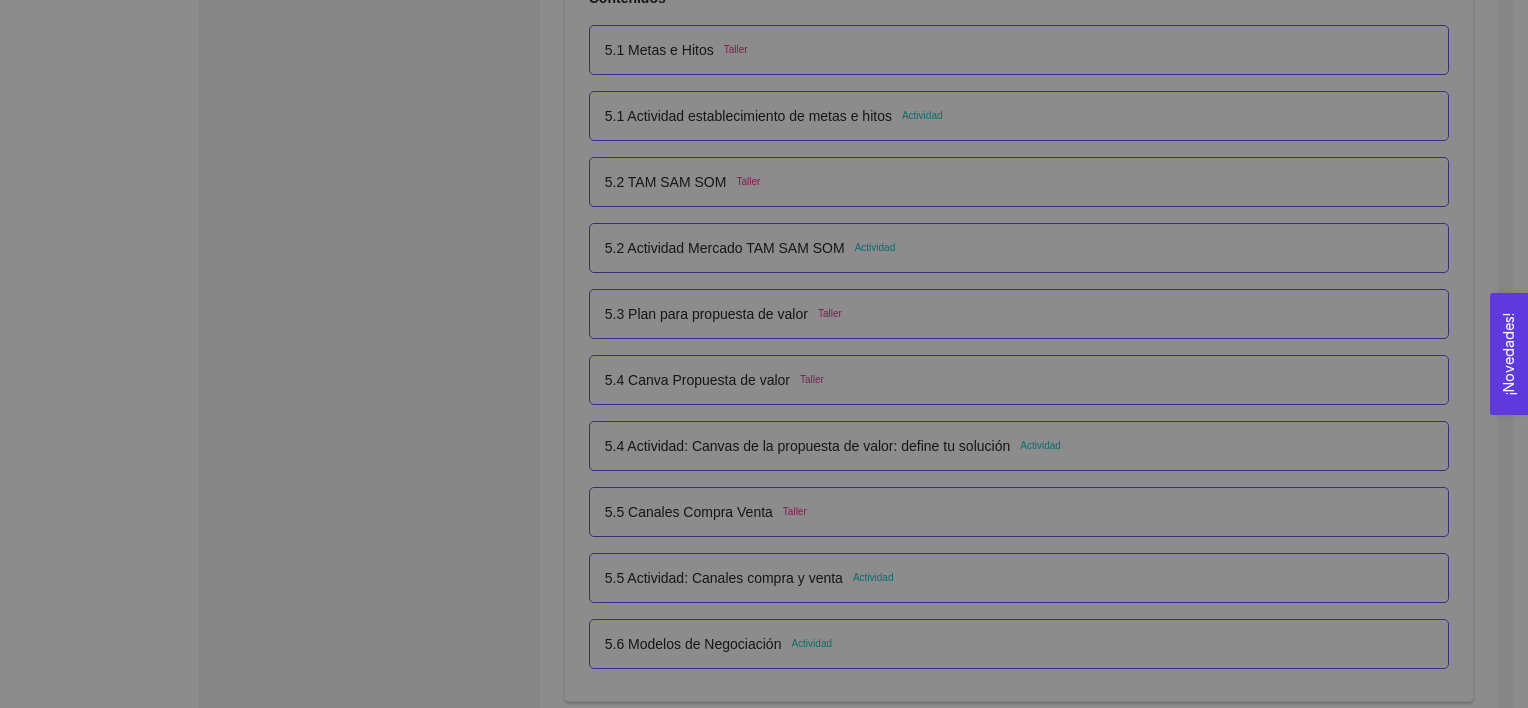 scroll, scrollTop: 0, scrollLeft: 0, axis: both 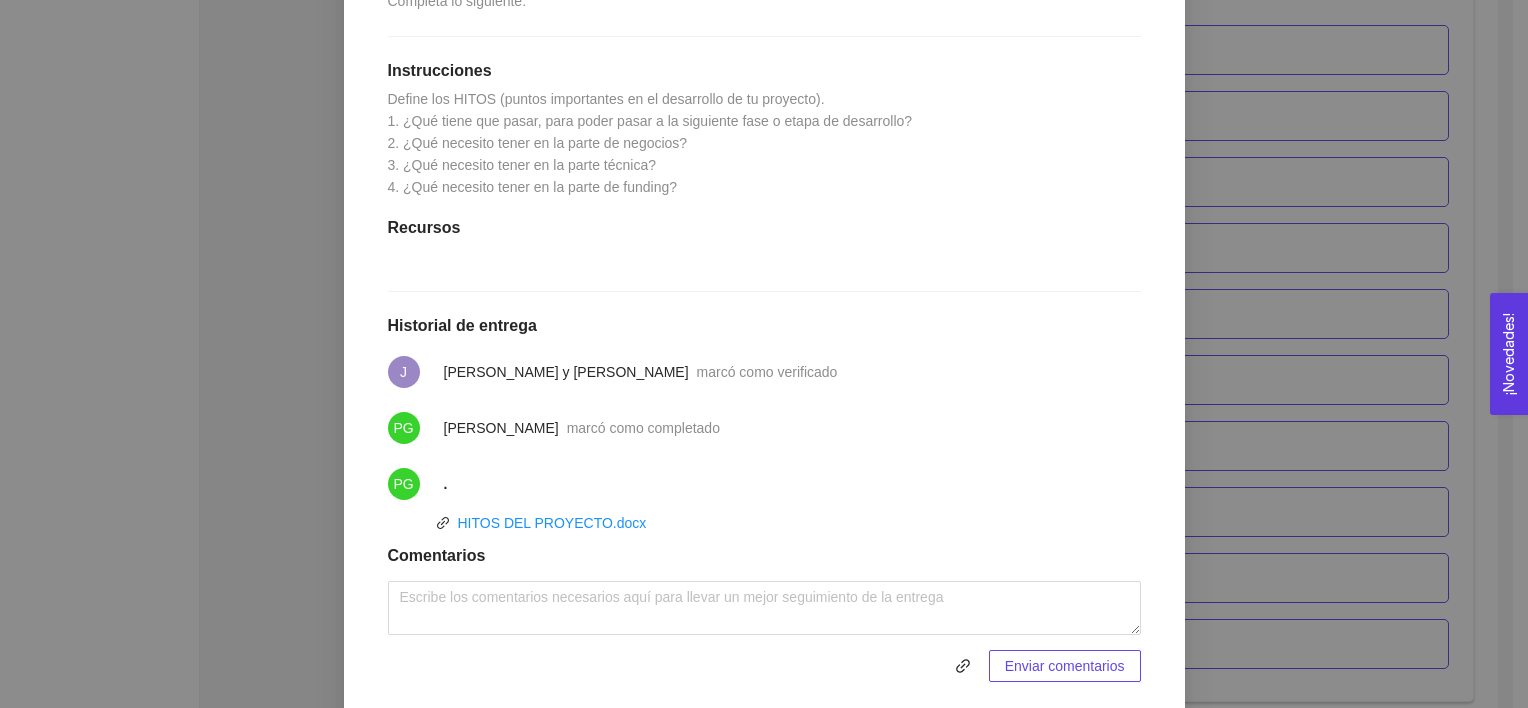 click on "5. PROBACIÓN DE COMPRA El emprendedor validará el mercado
Asignado por  [PERSON_NAME]   ( Coordinador ) Pendiente Completado Verificado Anterior Siguiente 5.1 Actividad establecimiento de metas e hitos Actividad Fecha de entrega:  [DATE] Lugar: No especificado Completa lo siguiente: Instrucciones Define los HITOS (puntos importantes en el desarrollo de tu proyecto).
1. ¿Qué tiene que pasar, para poder pasar a la siguiente fase o etapa de desarrollo?
2. ¿Qué necesito tener en la parte de negocios?
3. ¿Qué necesito tener en la parte técnica?
4. ¿Qué necesito tener en la parte de funding?
Recursos Historial de entrega J [PERSON_NAME] y [PERSON_NAME] como verificado PG [PERSON_NAME] marcó como completado PG . HITOS DEL PROYECTO.docx Comentarios Enviar comentarios Cancelar Aceptar" at bounding box center (764, 354) 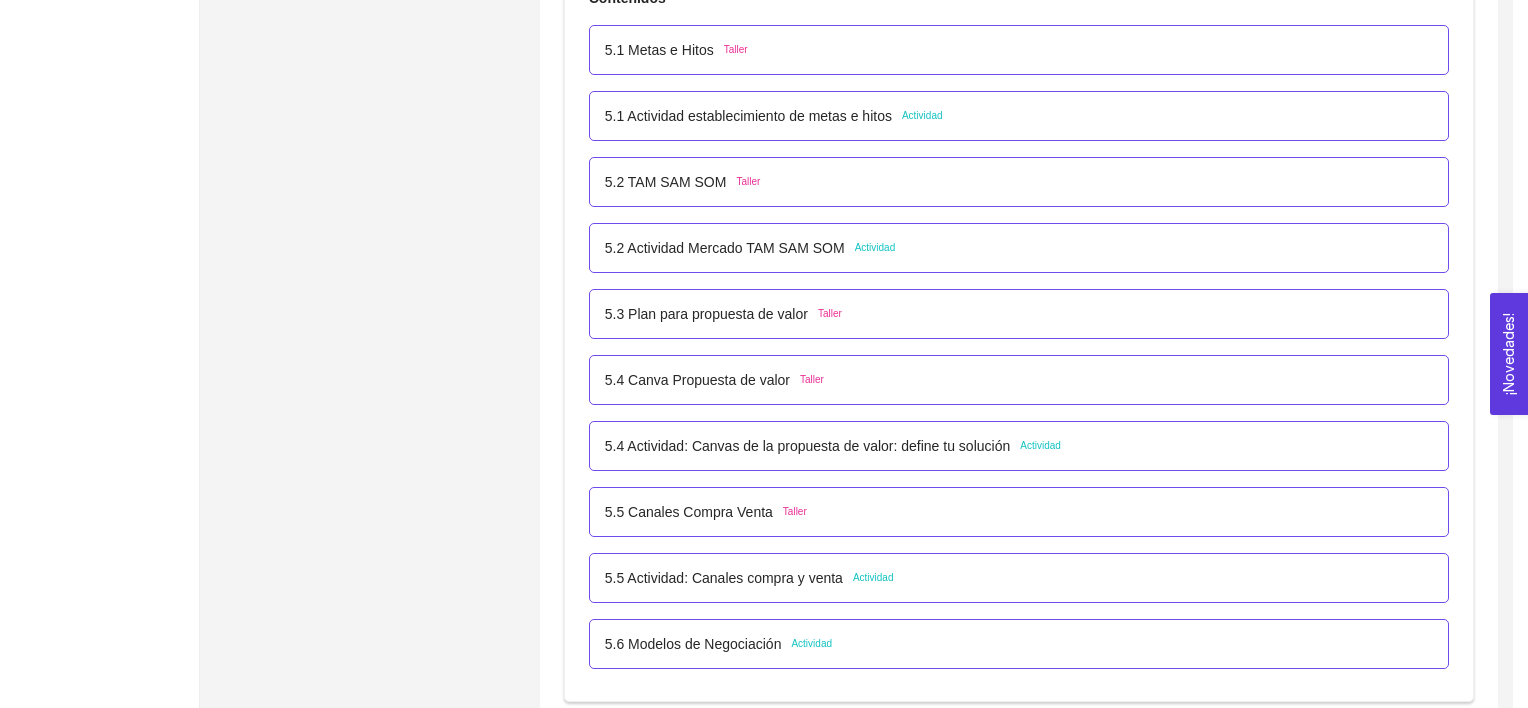 scroll, scrollTop: 473, scrollLeft: 0, axis: vertical 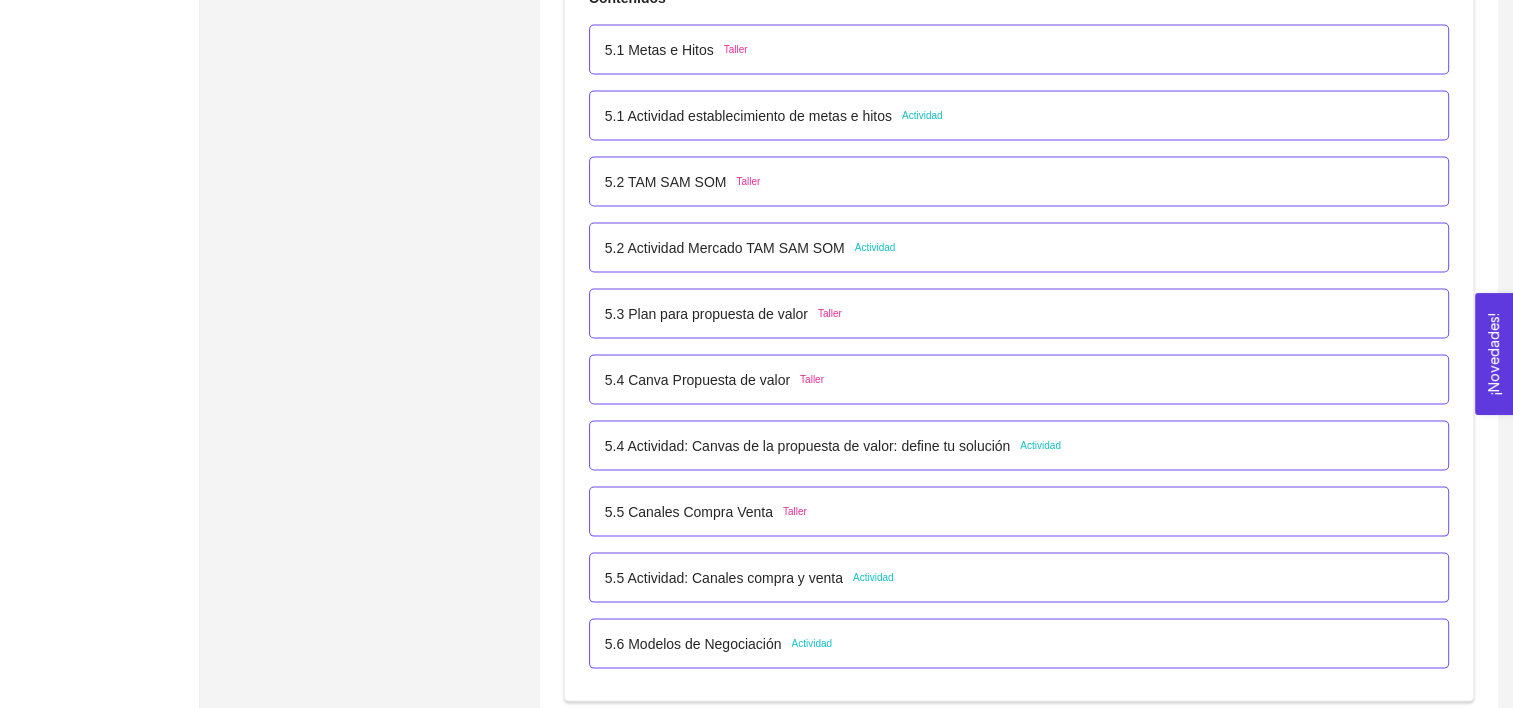 click on "5.5 Canales Compra Venta Taller" at bounding box center (1019, 512) 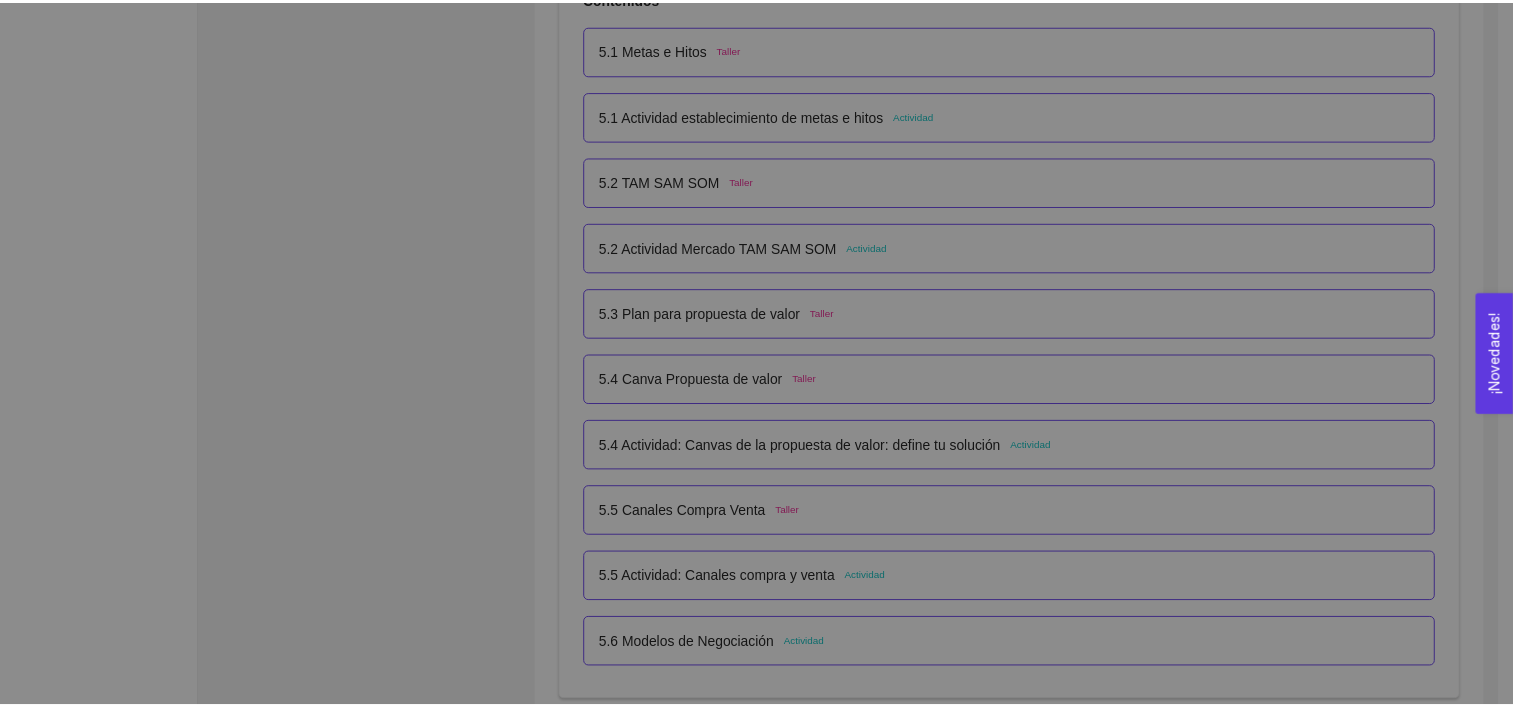 scroll, scrollTop: 0, scrollLeft: 0, axis: both 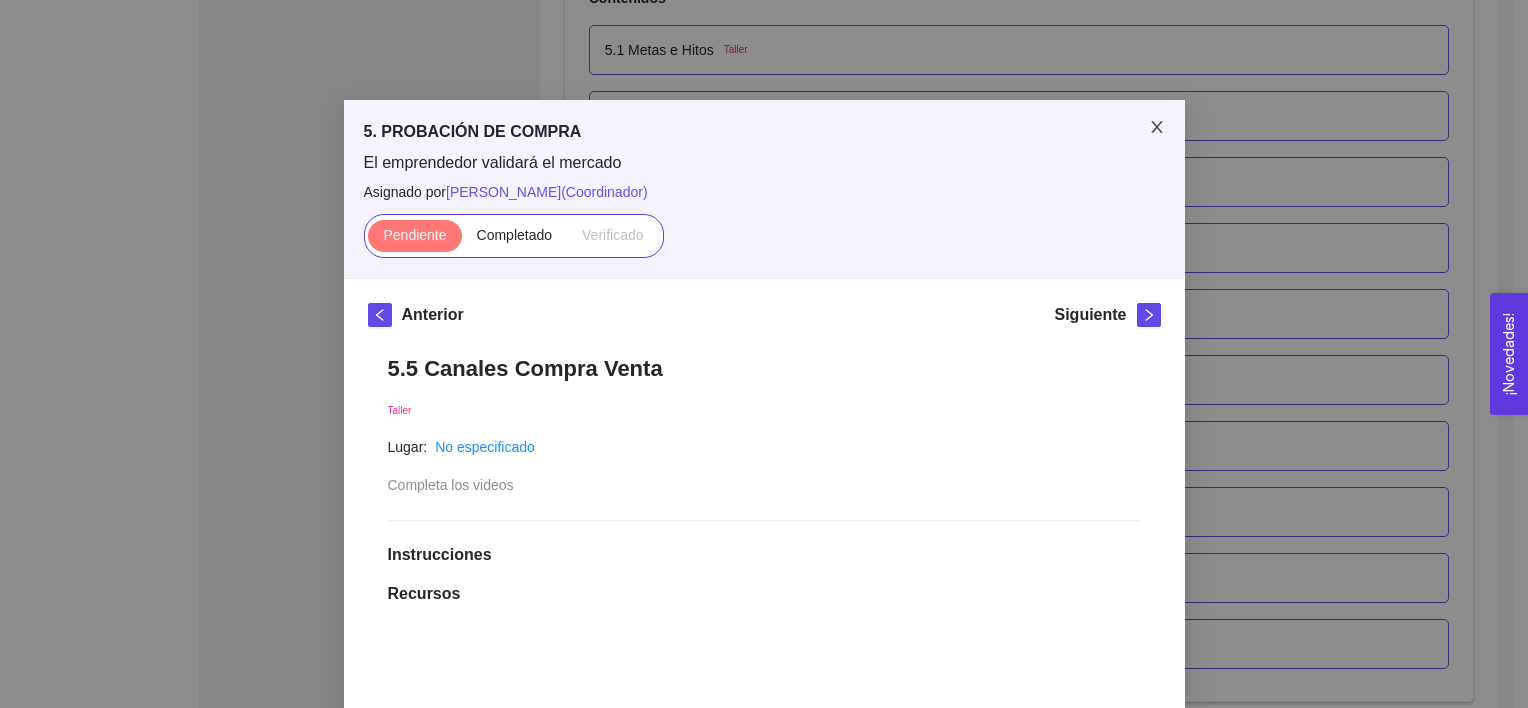click 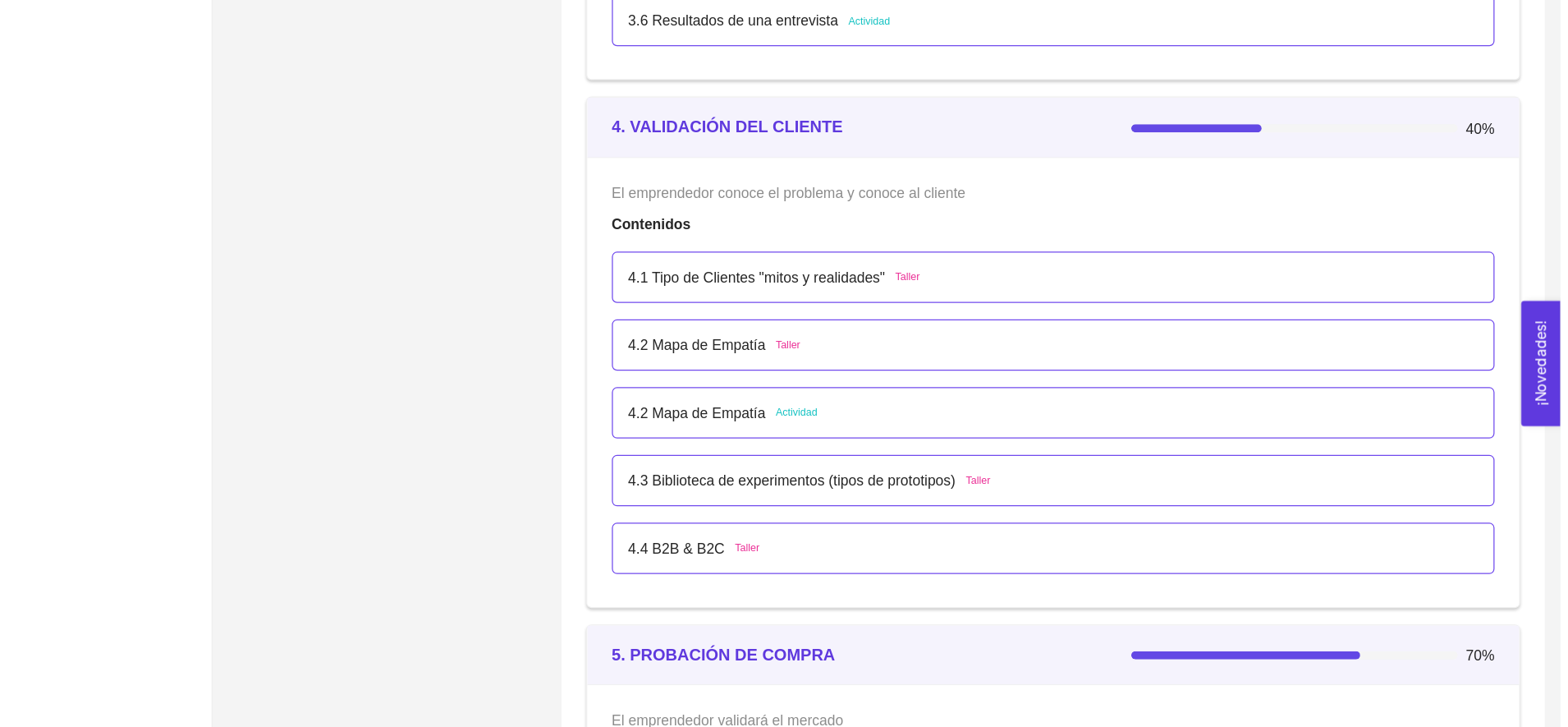 scroll, scrollTop: 2645, scrollLeft: 0, axis: vertical 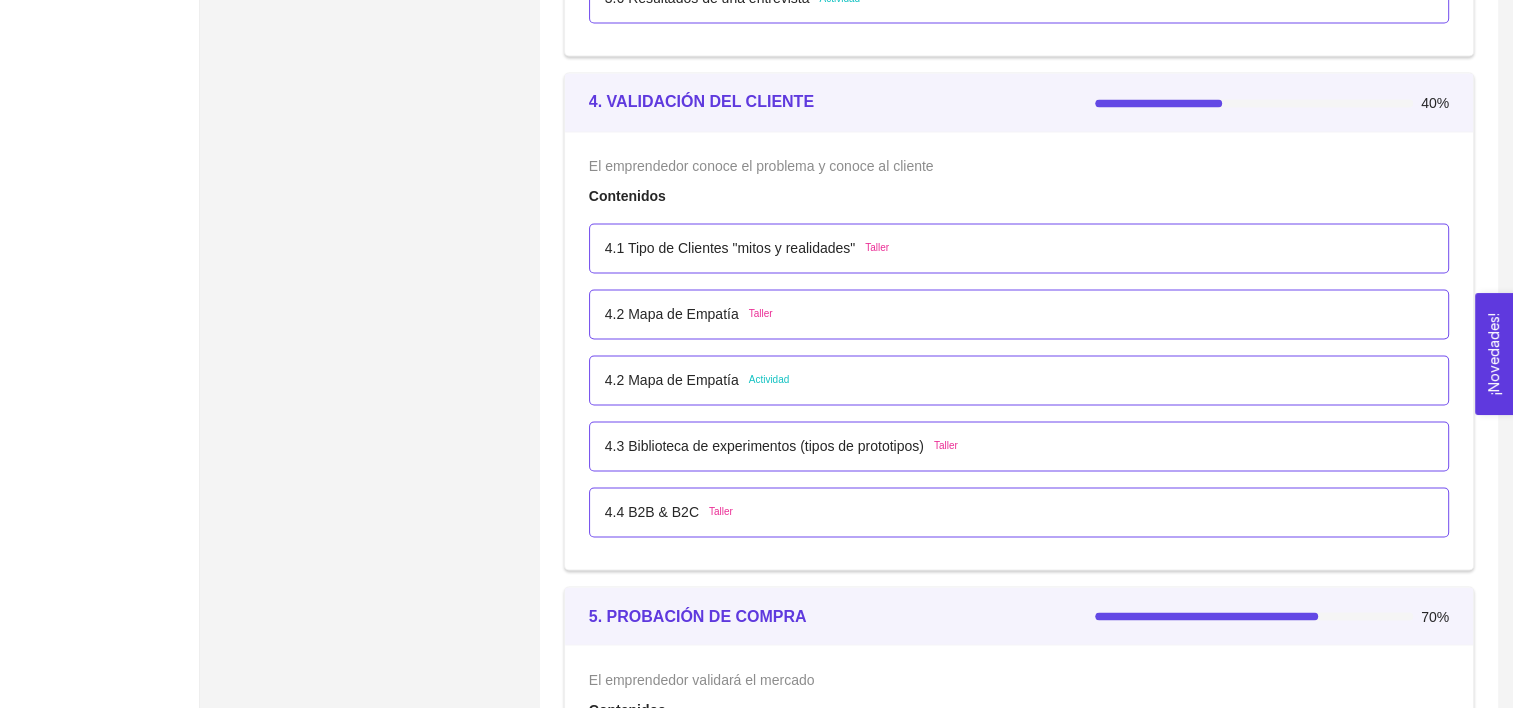 click on "4.2 Mapa de Empatía Taller" at bounding box center (1019, 314) 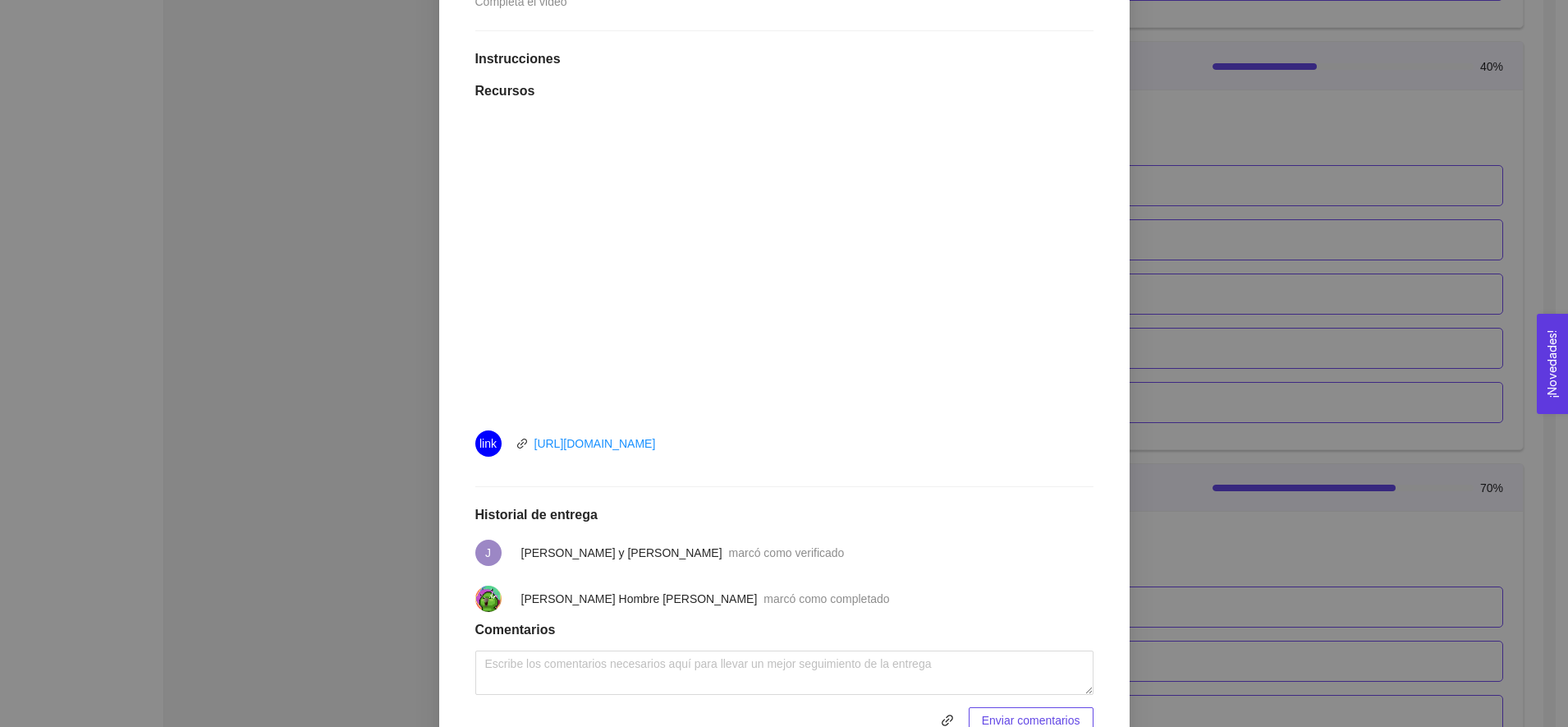 click on "4. VALIDACIÓN DEL CLIENTE El emprendedor conoce el problema y conoce al cliente
Asignado por  [PERSON_NAME]   ( Coordinador ) Pendiente Completado Verificado Anterior Siguiente 4.2 Mapa de Empatía Taller Fecha de entrega:  [DATE] Lugar: No especificado Completa el video Instrucciones Recursos link  [URL][DOMAIN_NAME] Historial de entrega J [PERSON_NAME] y [PERSON_NAME] como verificado [PERSON_NAME] Hombre [PERSON_NAME] como completado Comentarios Enviar comentarios Cancelar Aceptar" at bounding box center (784, 363) 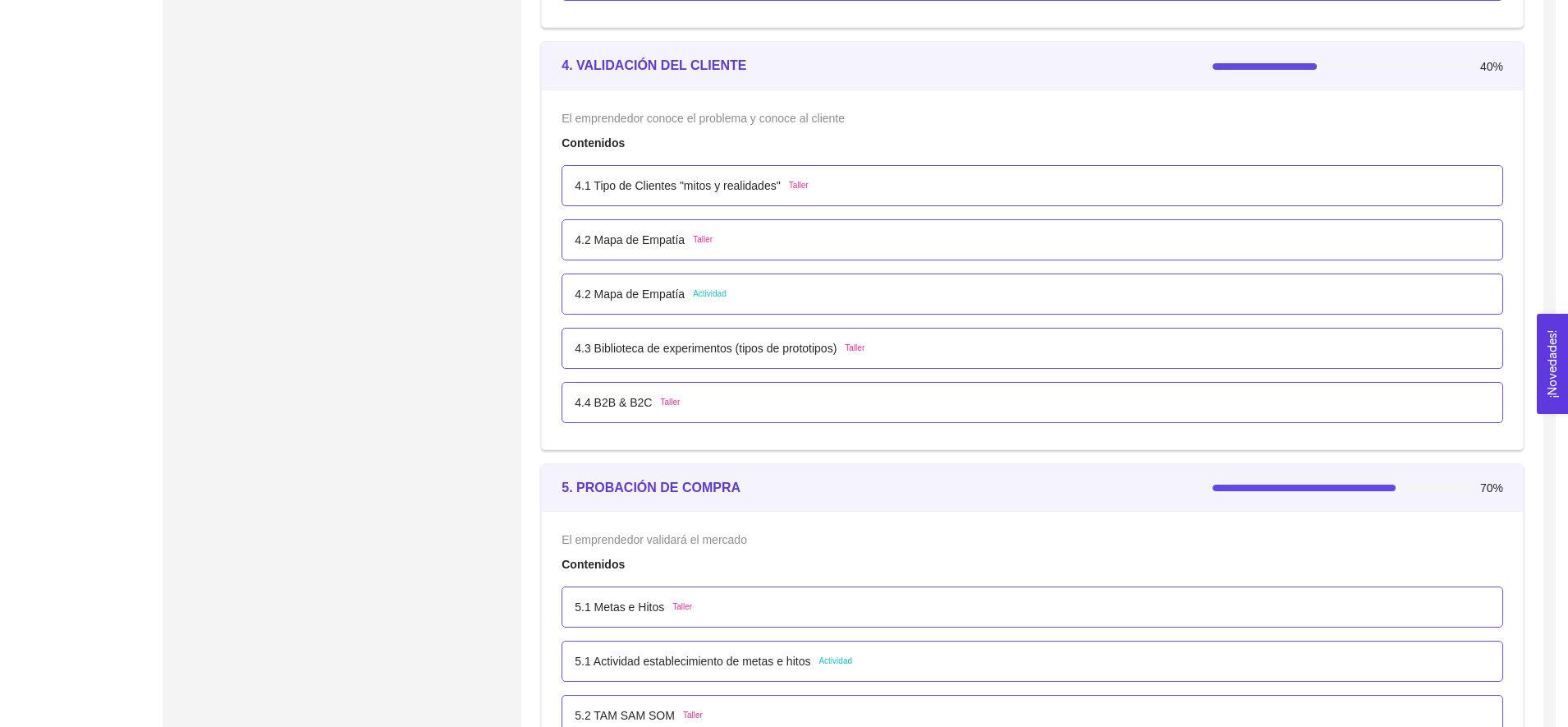 scroll, scrollTop: 417, scrollLeft: 0, axis: vertical 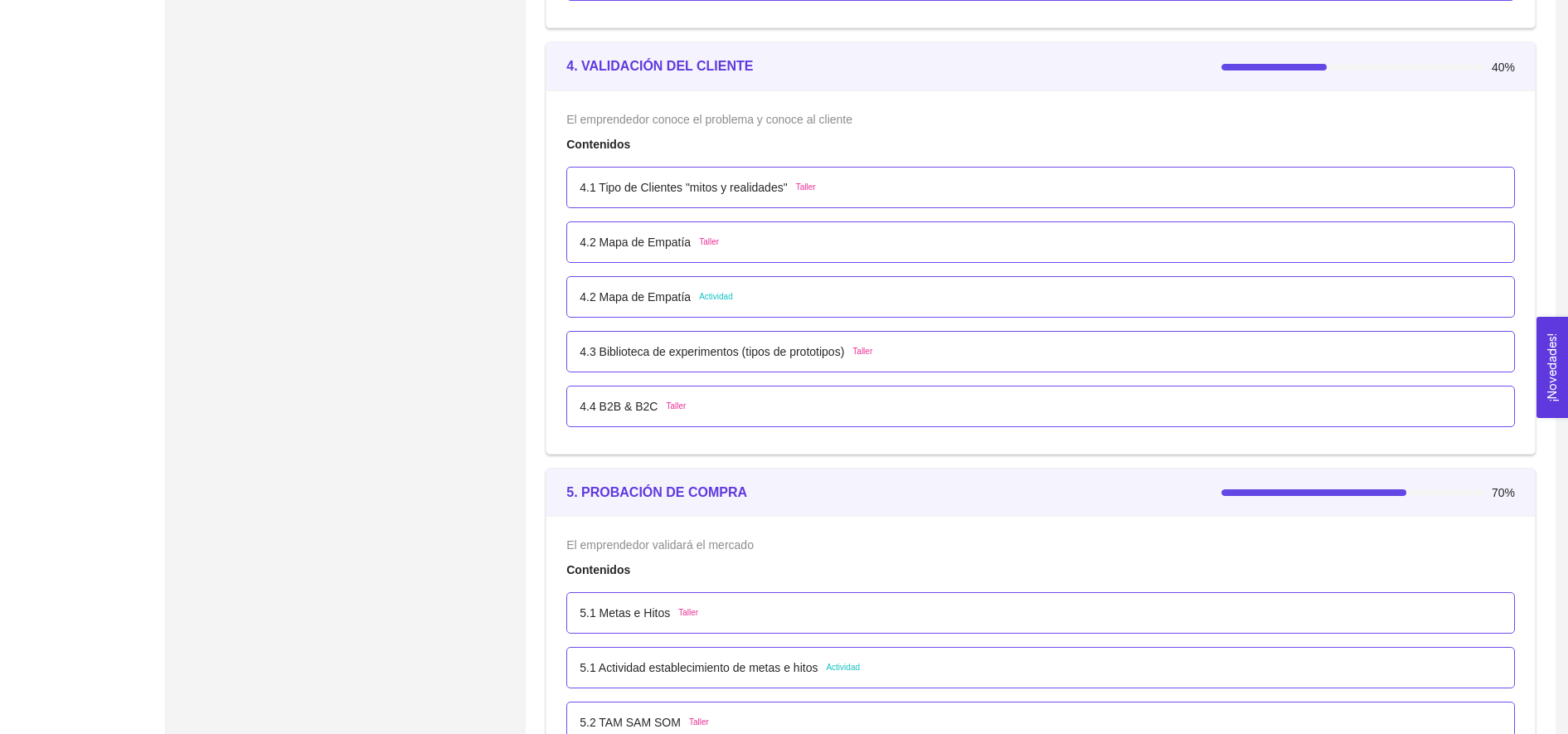click on "Actividad" at bounding box center [716, 297] 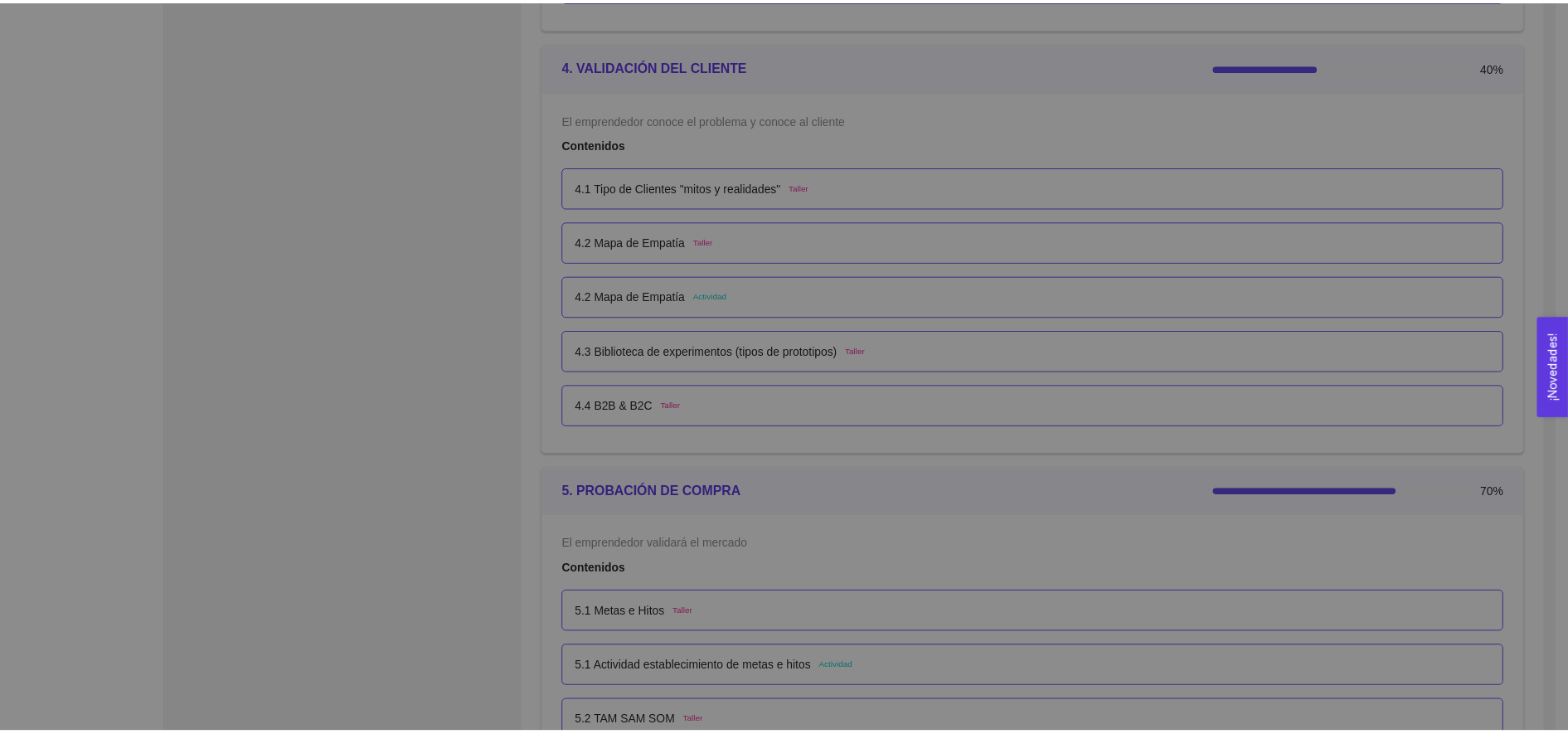 scroll, scrollTop: 0, scrollLeft: 0, axis: both 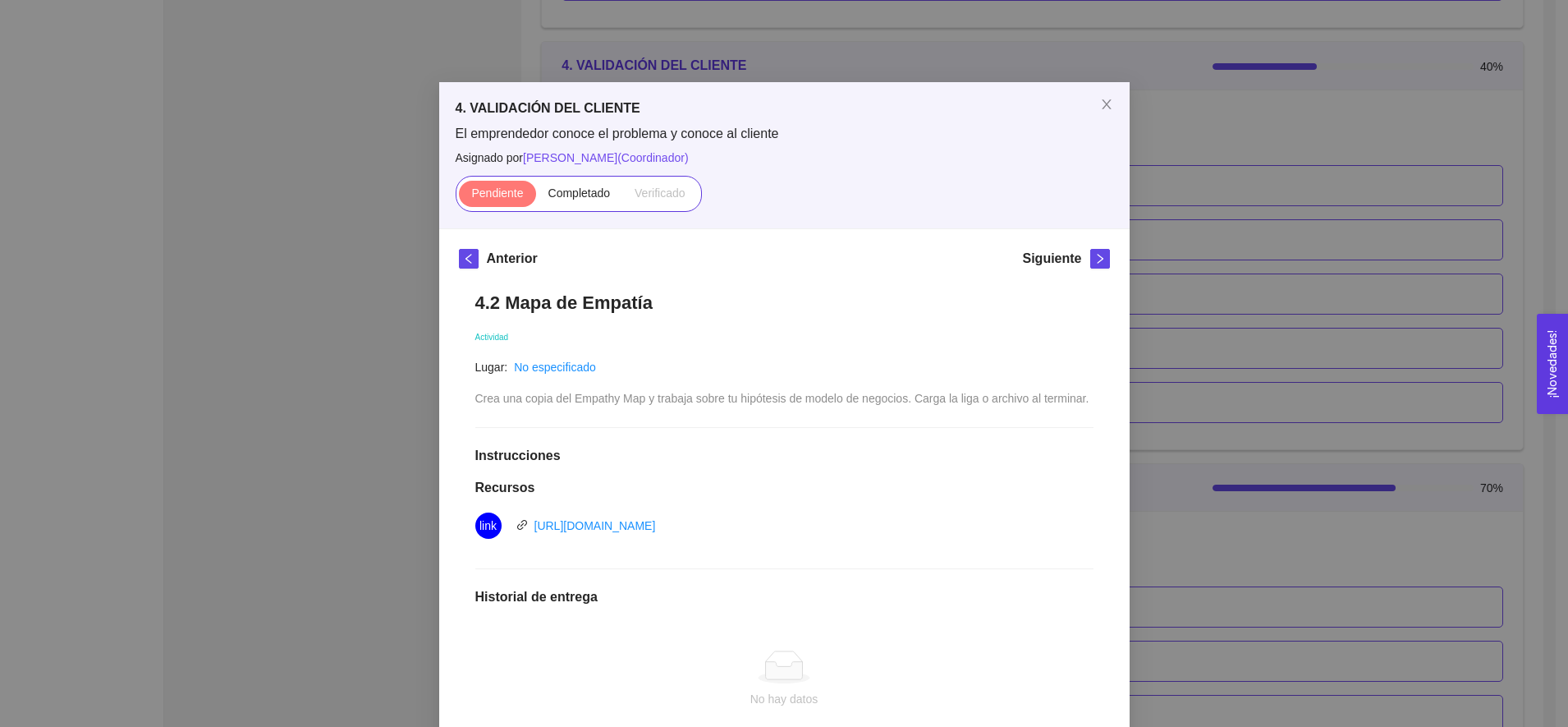 click on "4. VALIDACIÓN DEL CLIENTE El emprendedor conoce el problema y conoce al cliente
Asignado por  [PERSON_NAME]   ( Coordinador ) Pendiente Completado Verificado Anterior Siguiente 4.2 Mapa de Empatía Actividad Lugar: No especificado Crea una copia del Empathy Map y trabaja sobre tu hipótesis de modelo de negocios. Carga la liga o archivo al terminar. Instrucciones Recursos link [URL][DOMAIN_NAME] Historial de entrega No hay datos Comentarios Enviar comentarios Cancelar Aceptar" at bounding box center [784, 363] 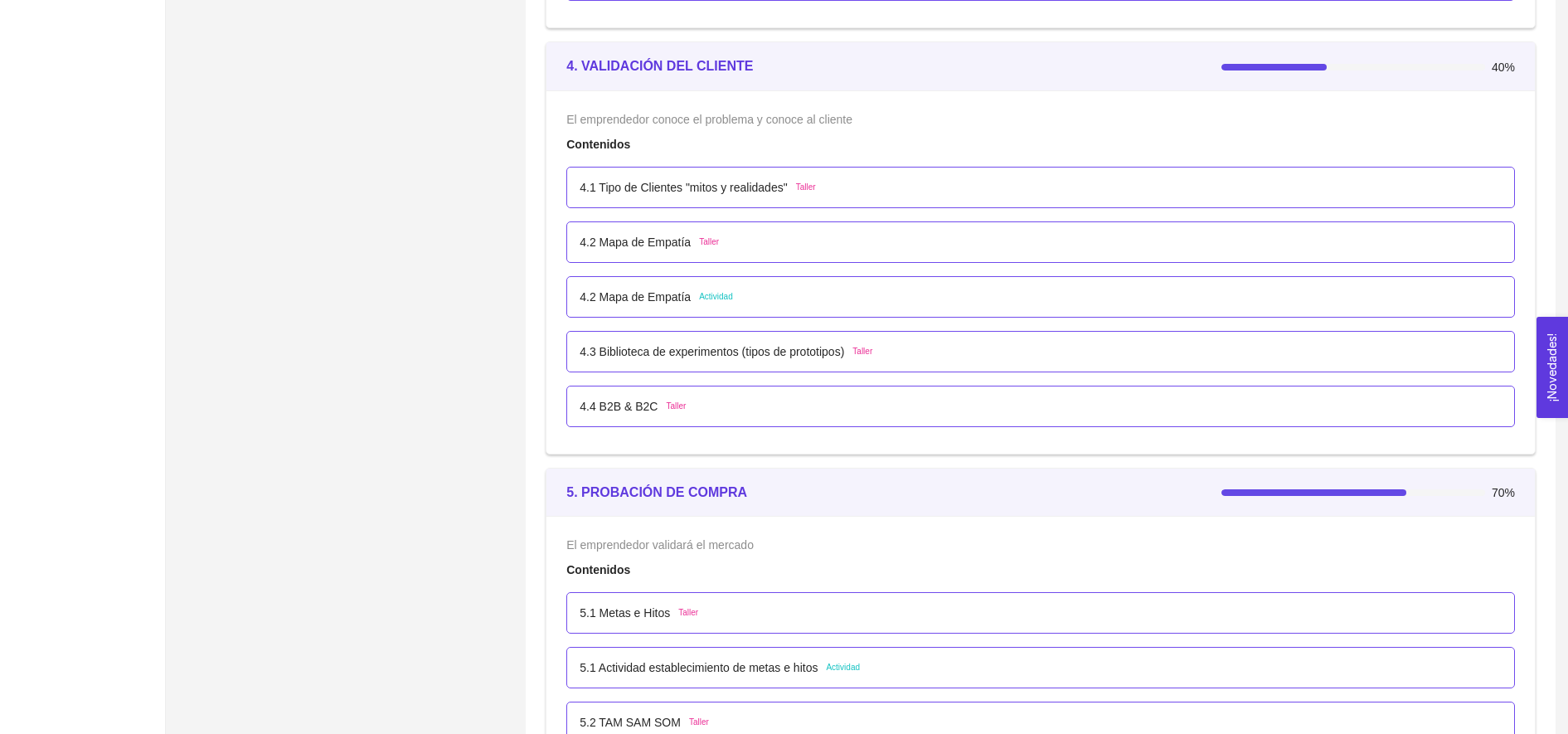 click on "4.3 Biblioteca de experimentos (tipos de prototipos)" at bounding box center (711, 352) 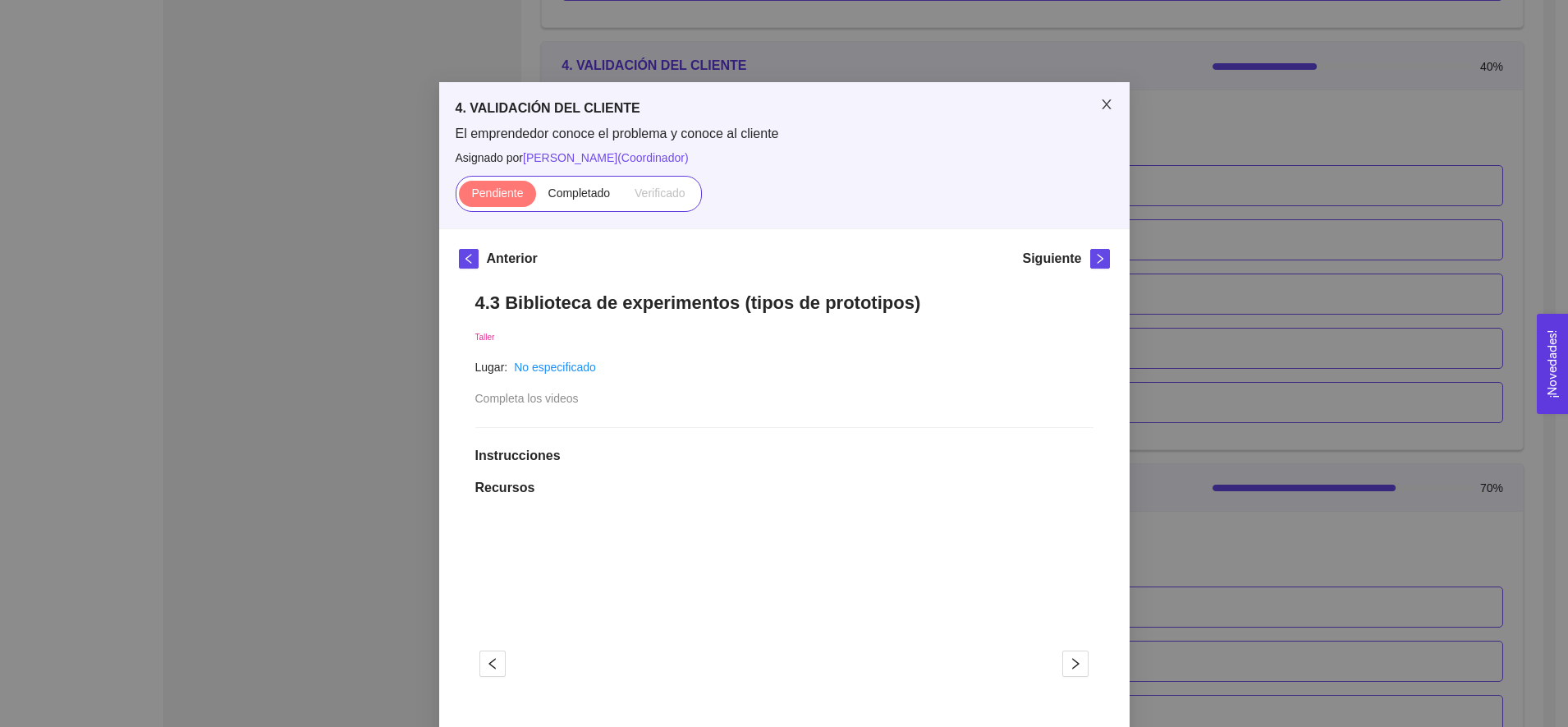 click at bounding box center (1107, 105) 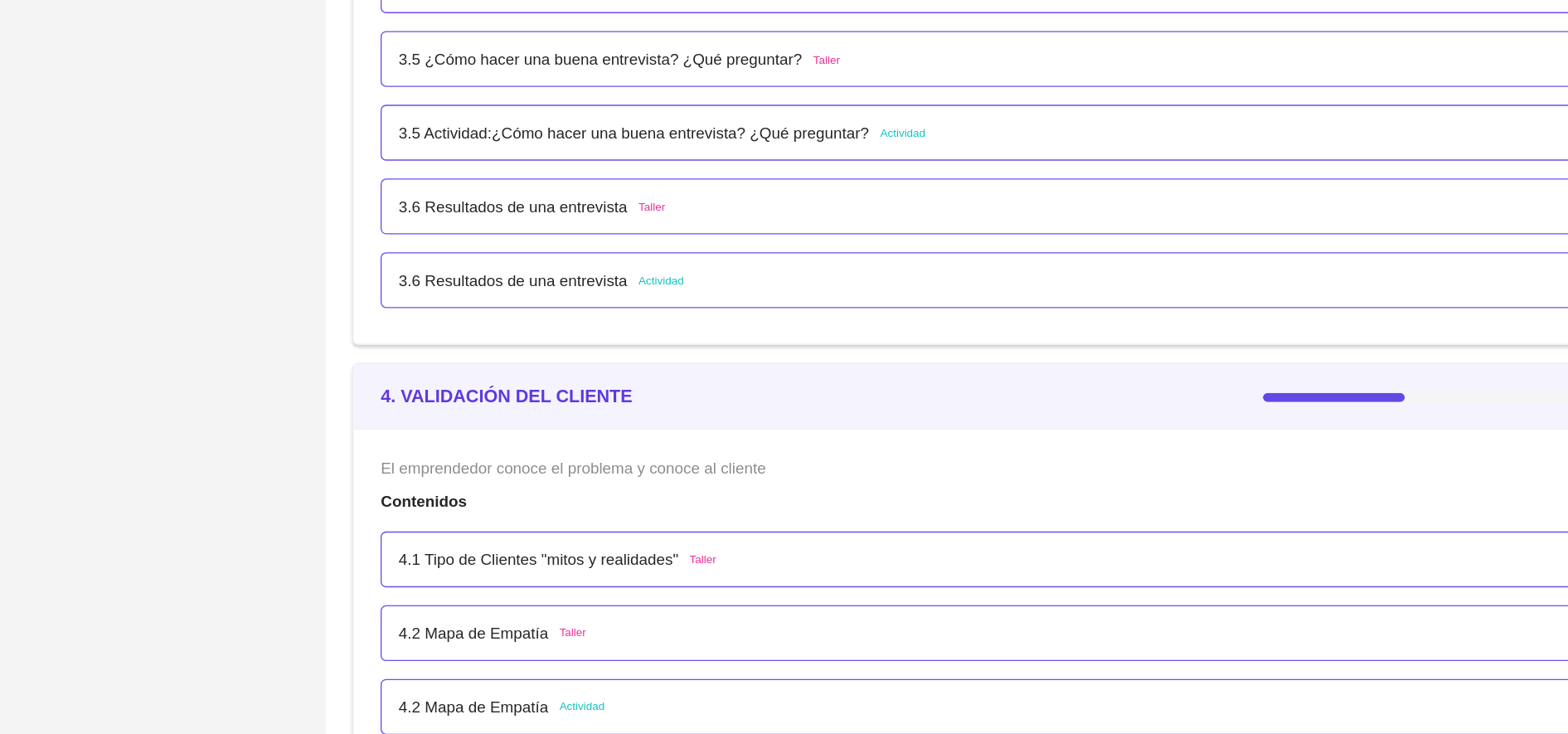 scroll, scrollTop: 2433, scrollLeft: 0, axis: vertical 